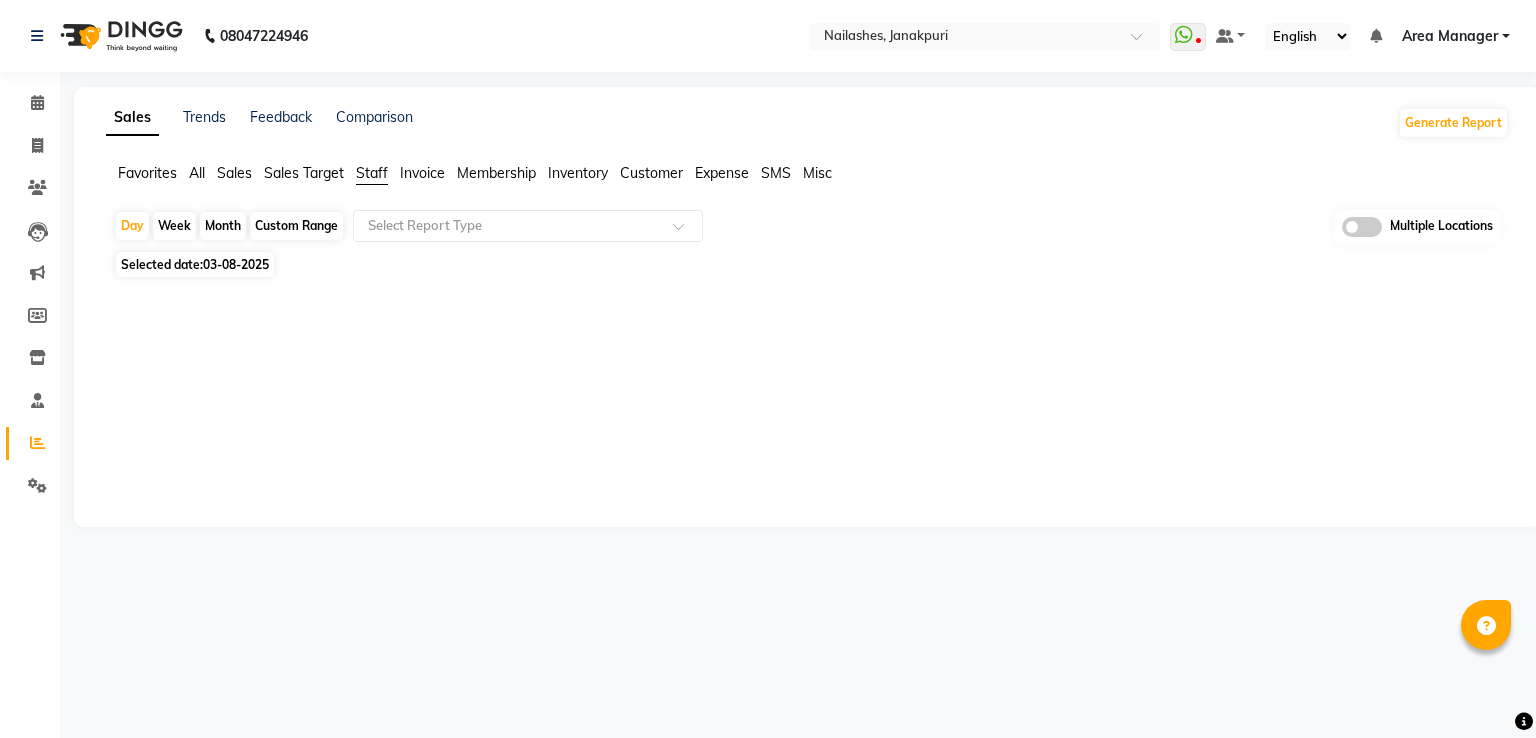 scroll, scrollTop: 0, scrollLeft: 0, axis: both 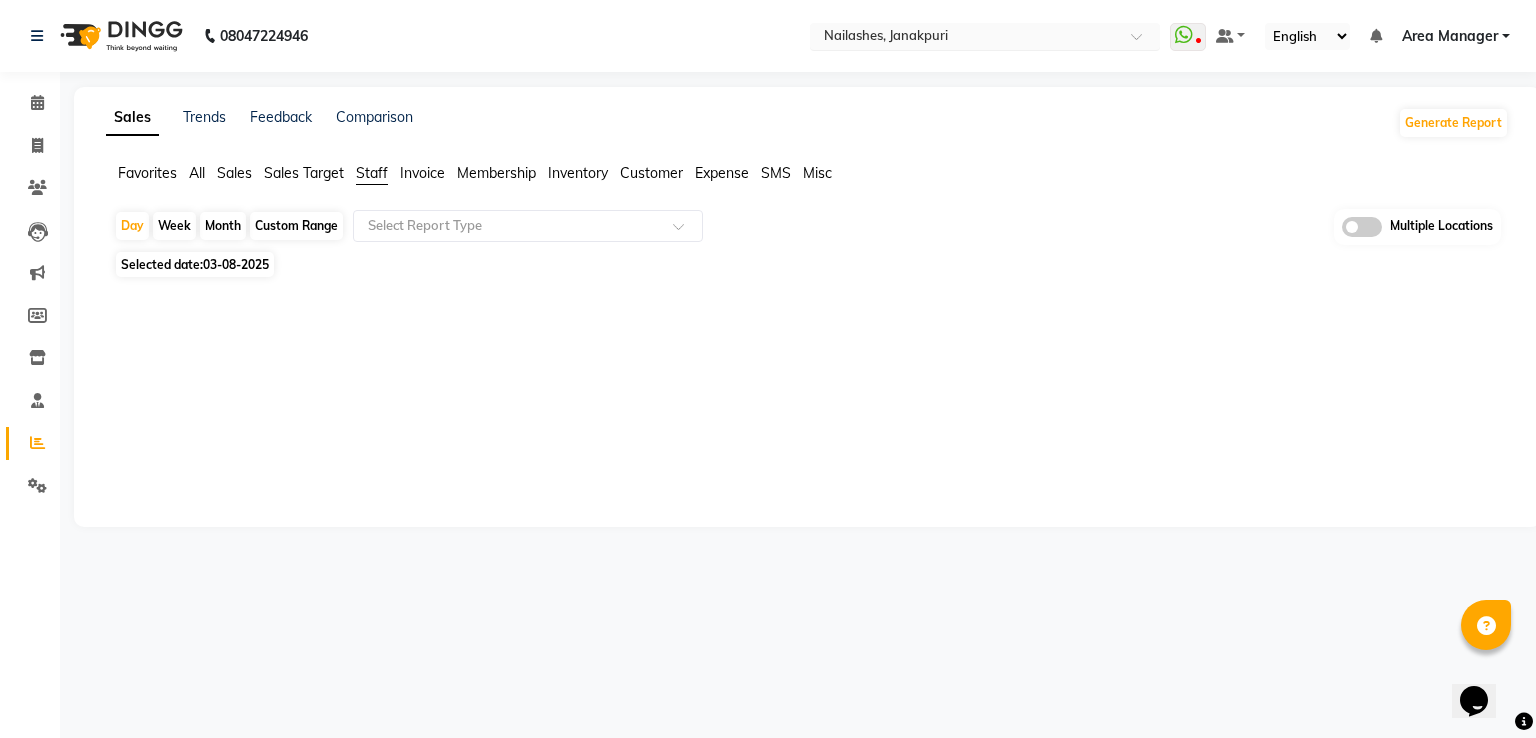 click at bounding box center (965, 38) 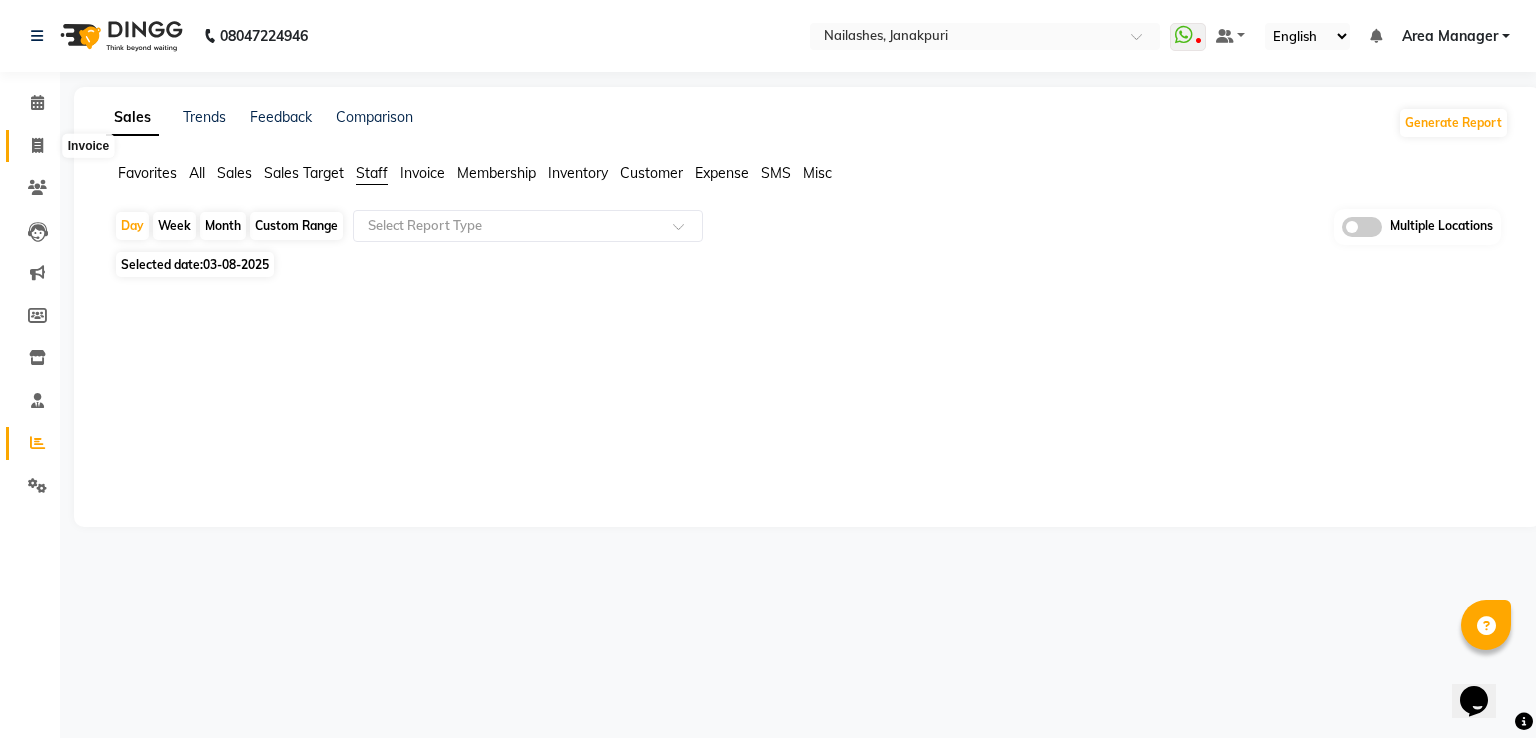 click 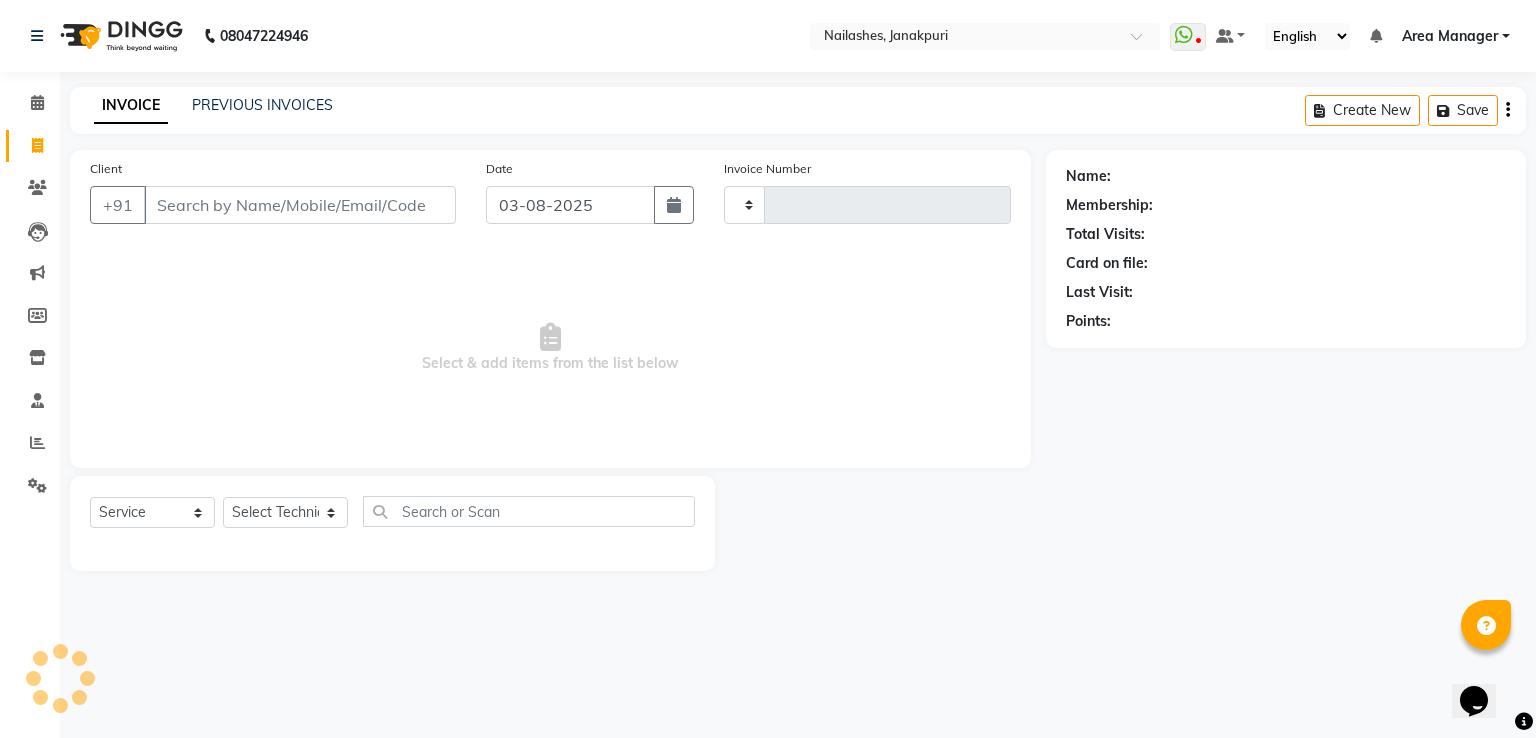 type on "0732" 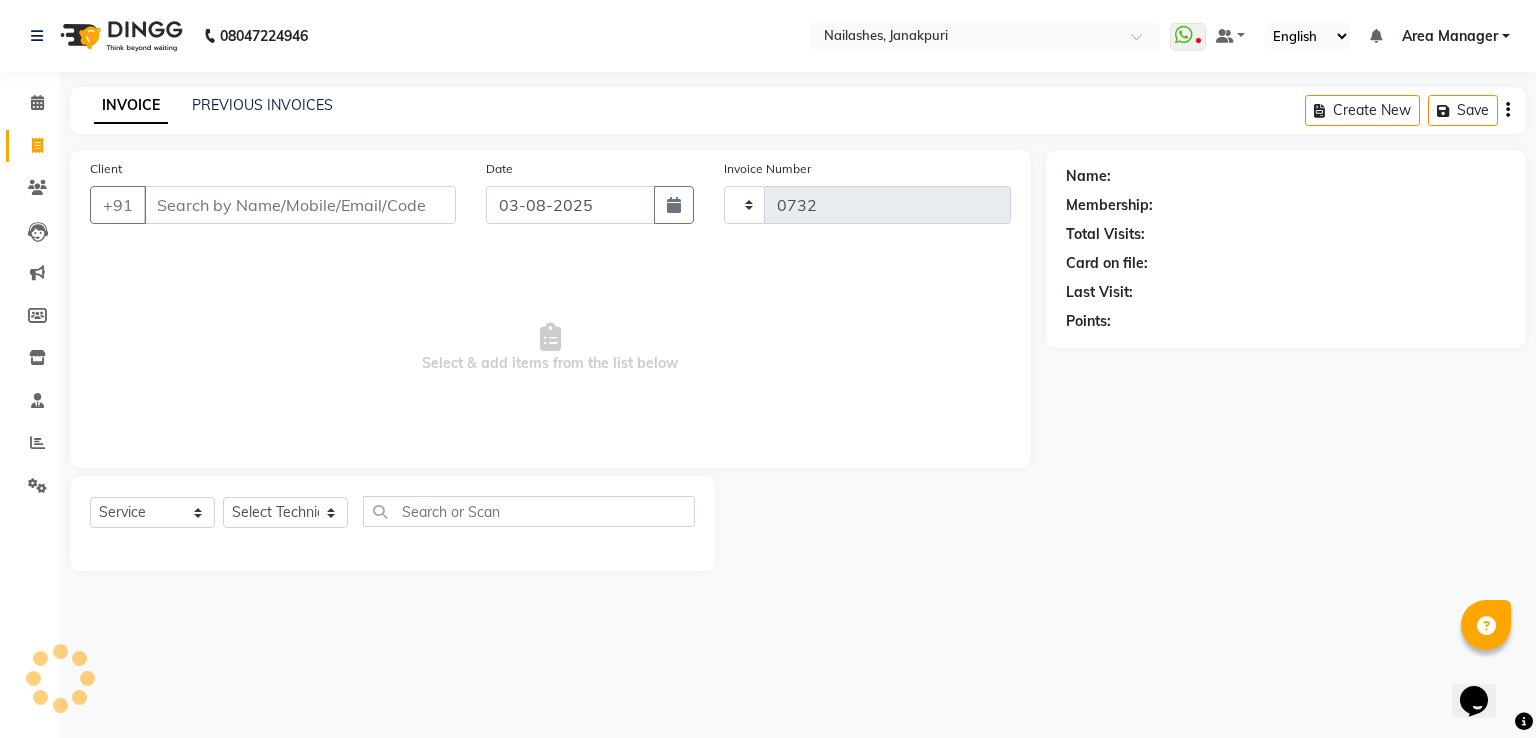 select on "3842" 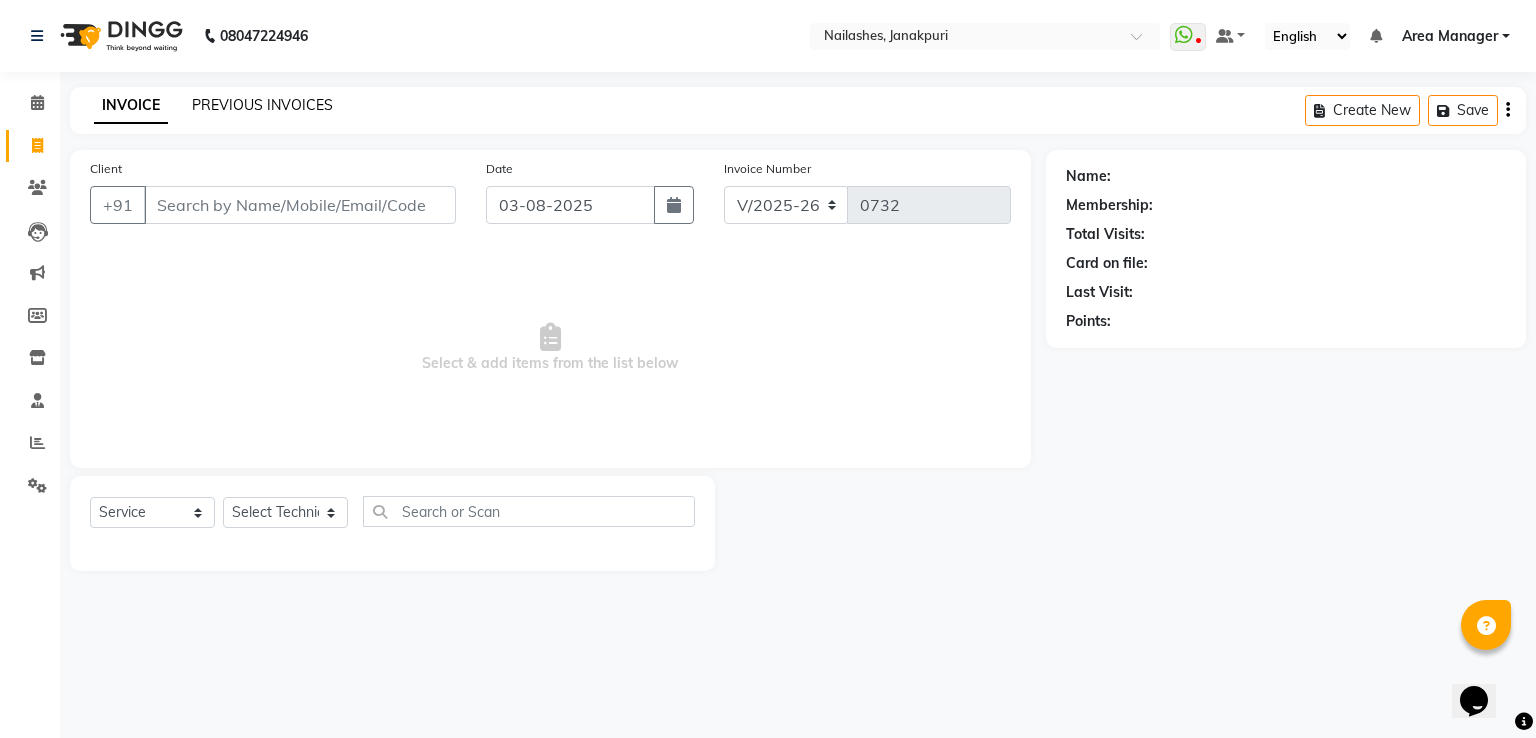 click on "PREVIOUS INVOICES" 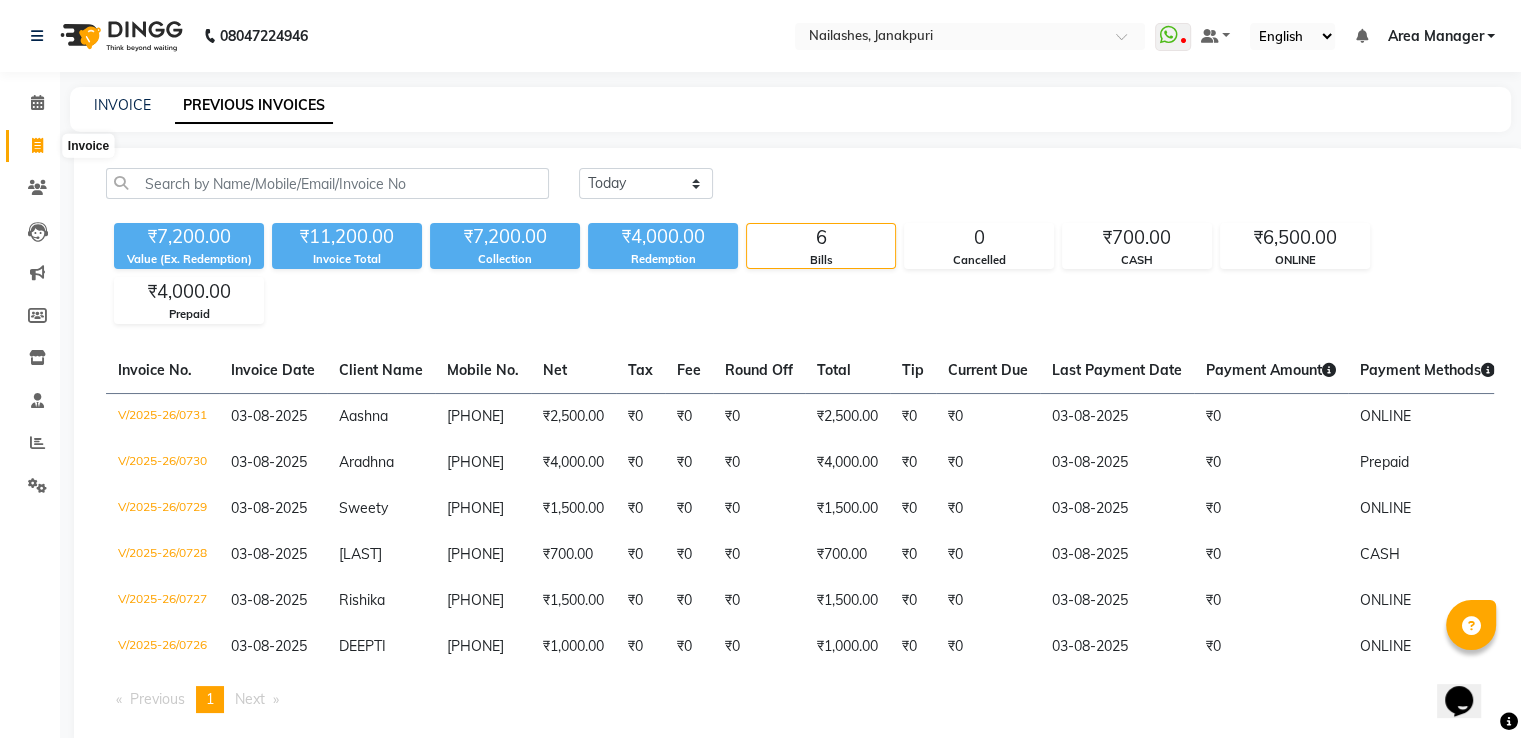 click 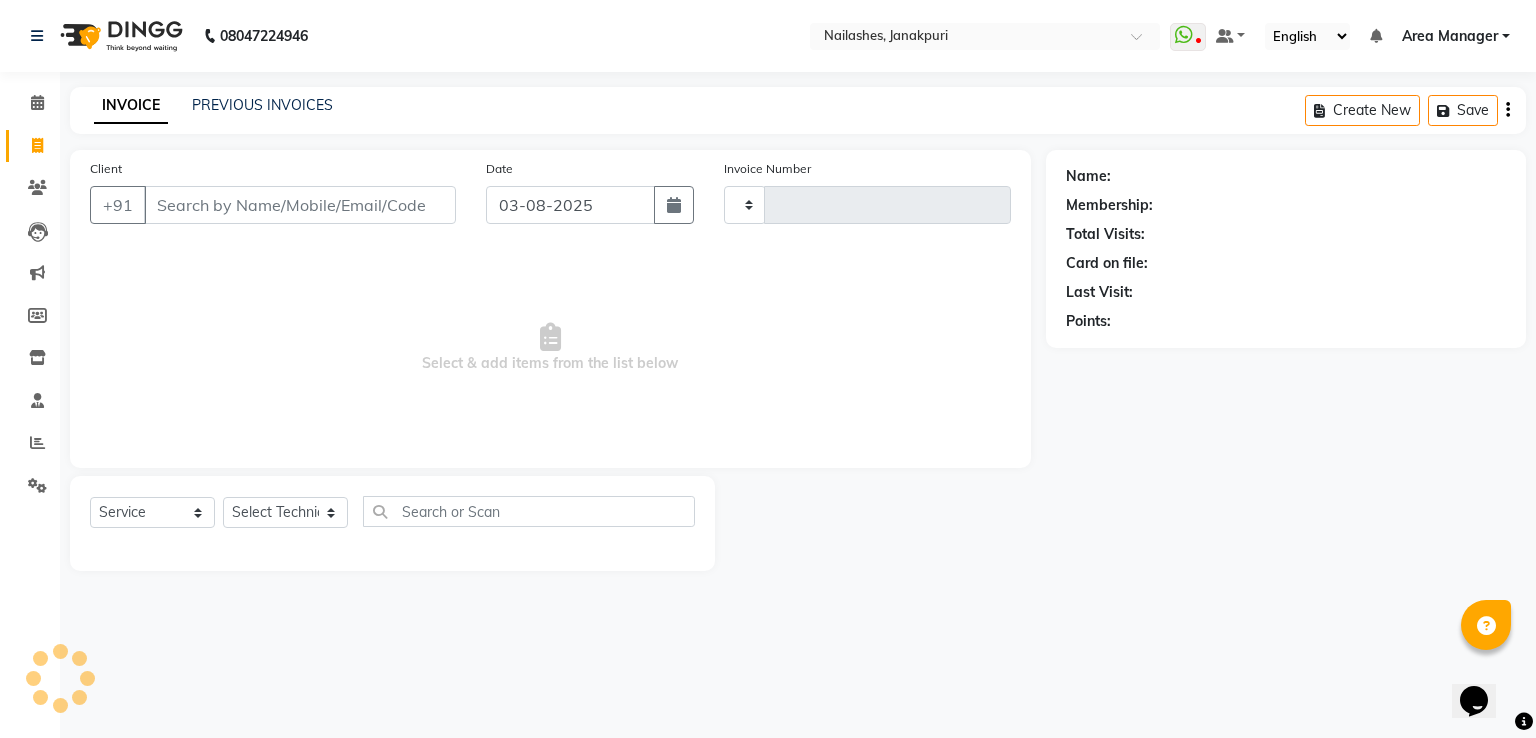 type on "0732" 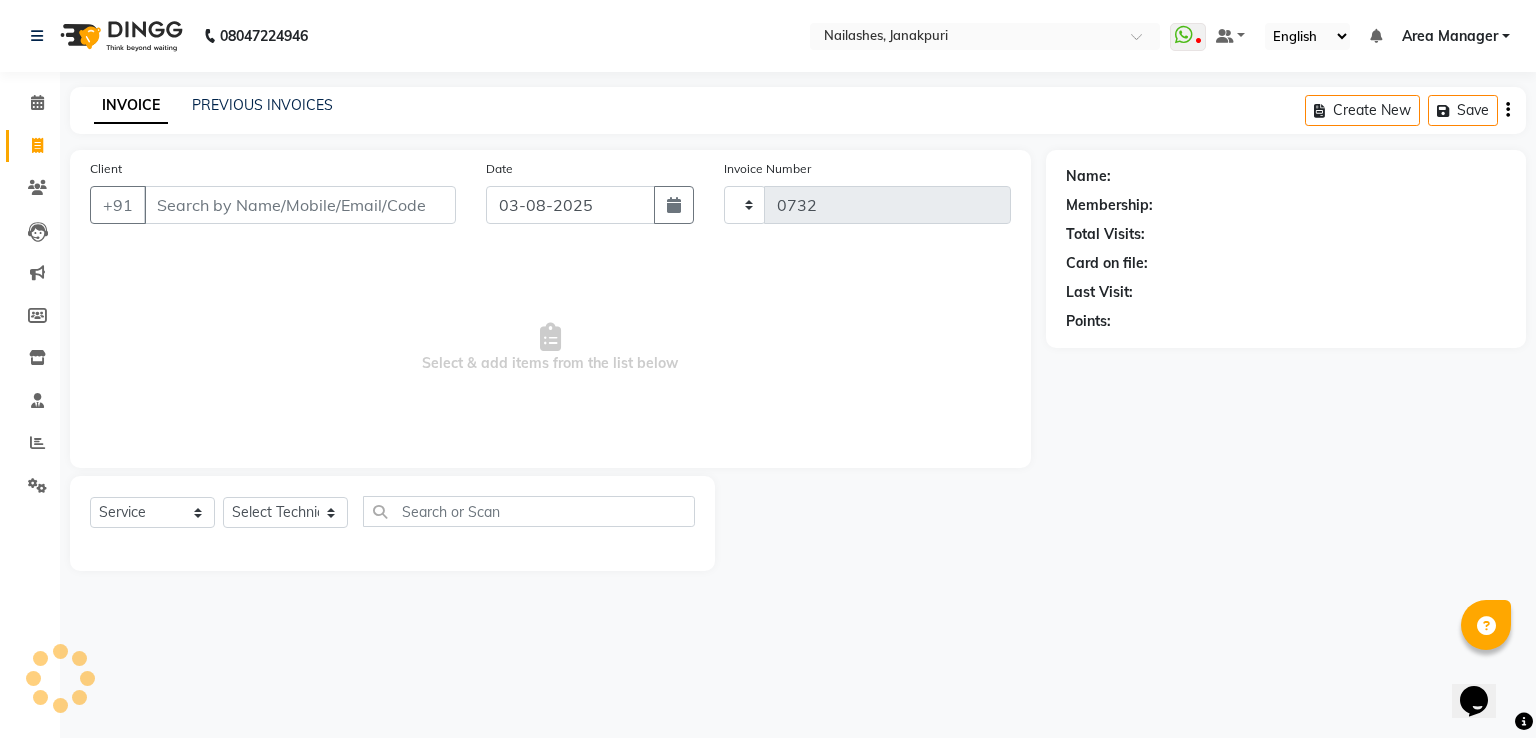 select on "3842" 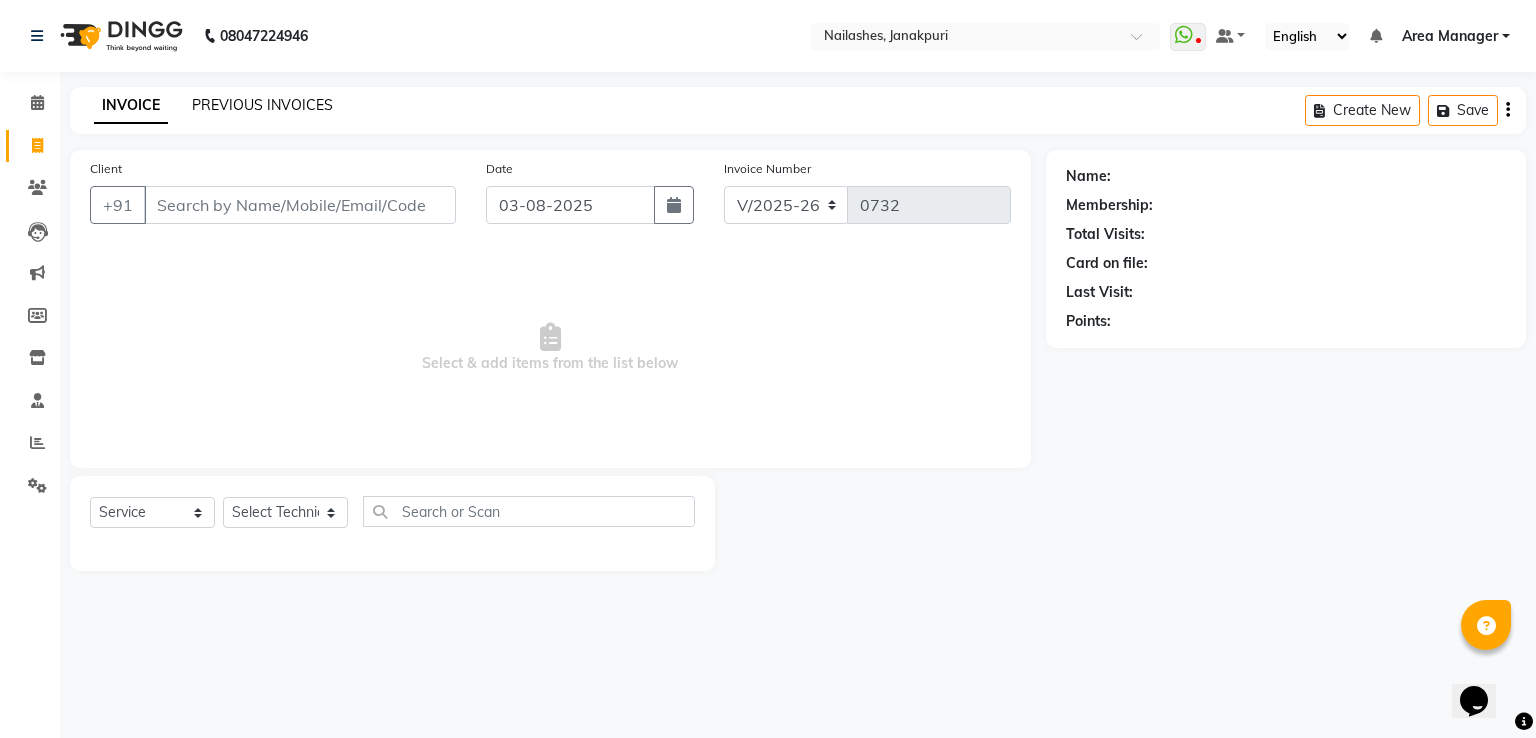 click on "PREVIOUS INVOICES" 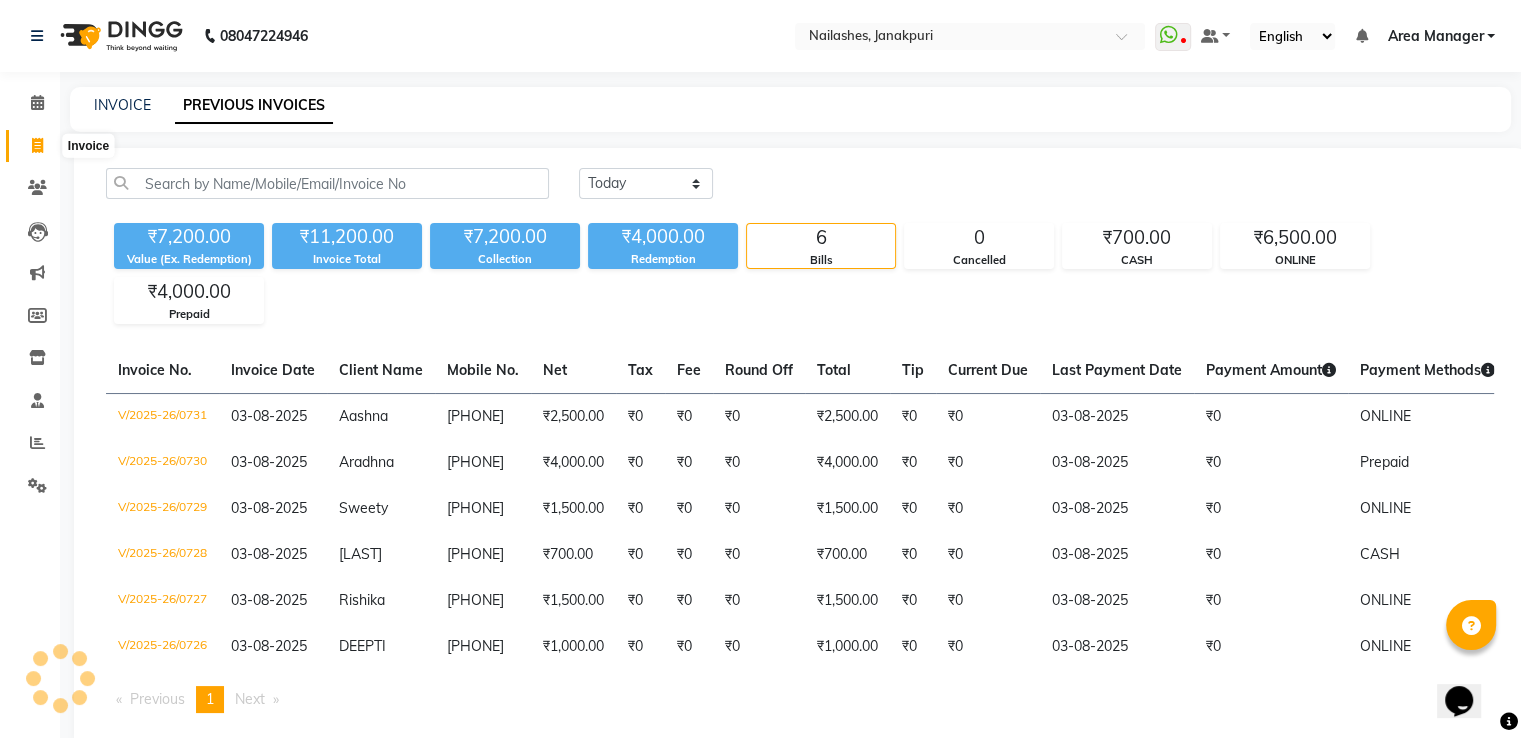 click 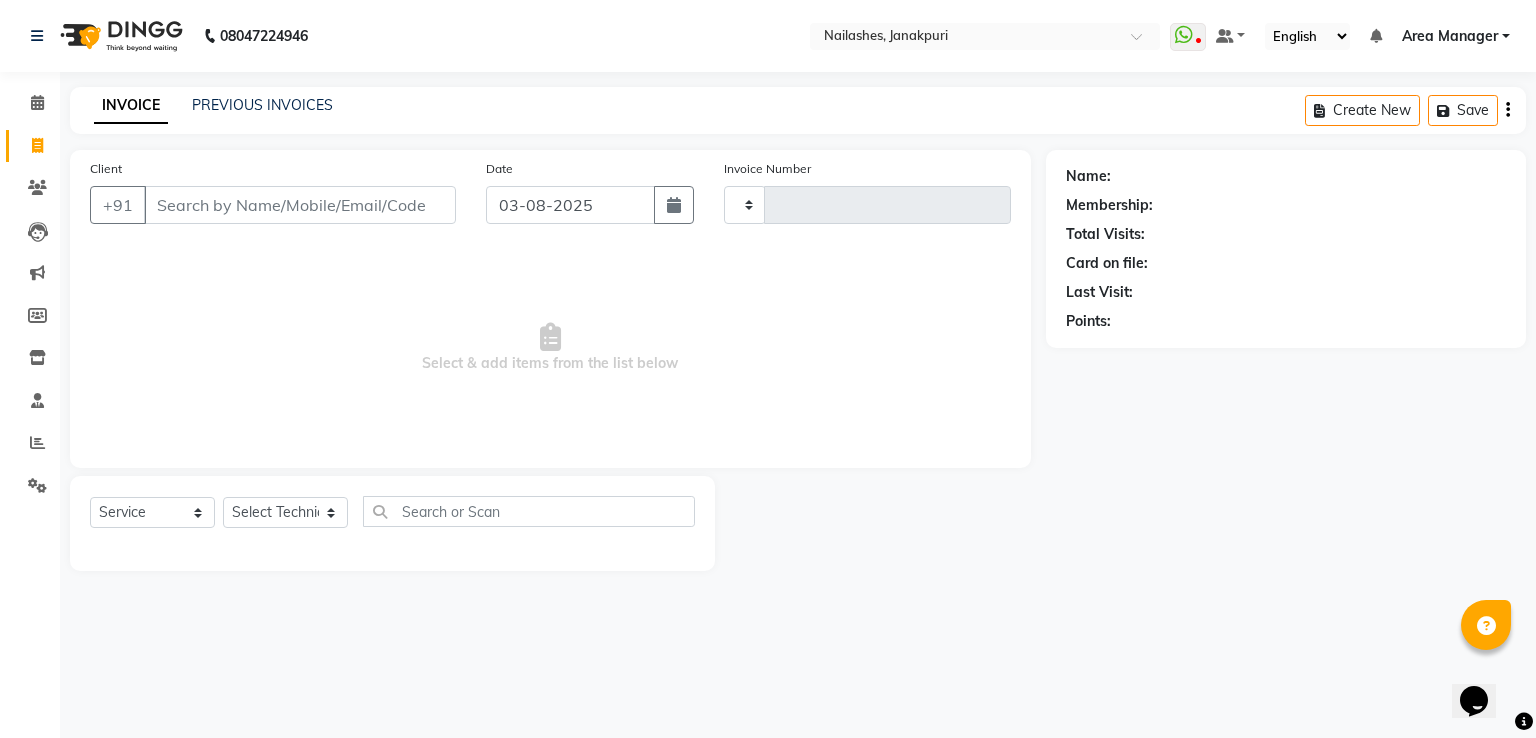 type on "0732" 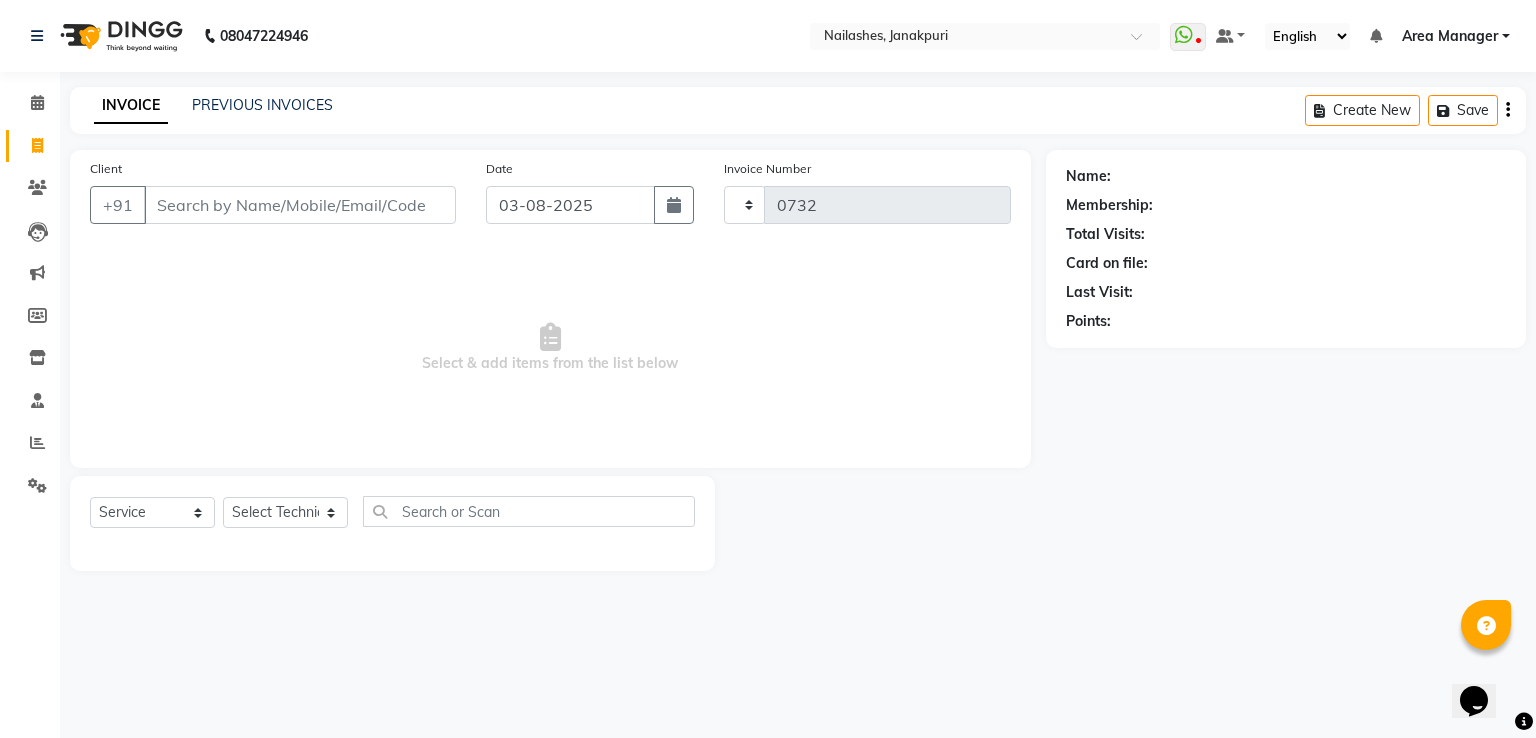 select on "3842" 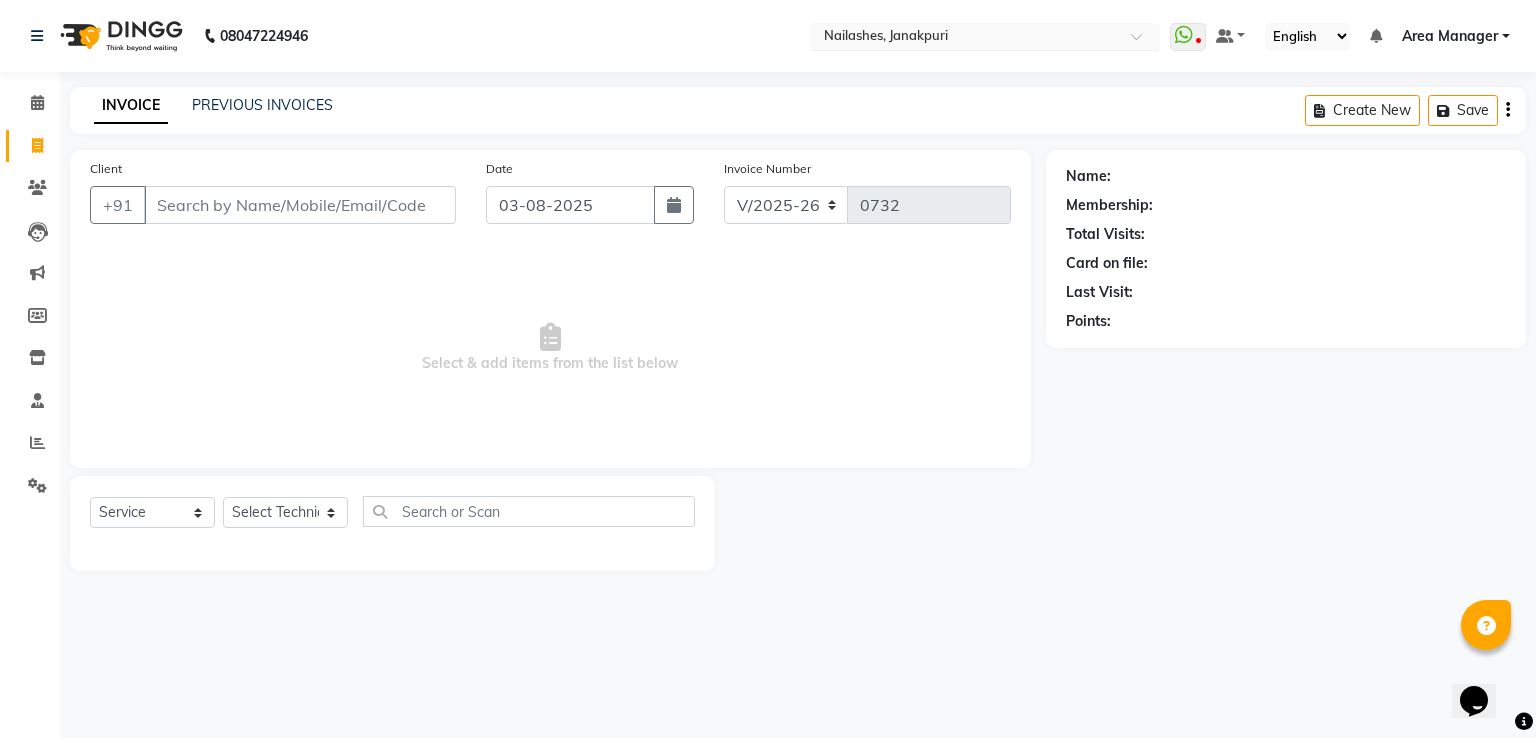click at bounding box center [965, 38] 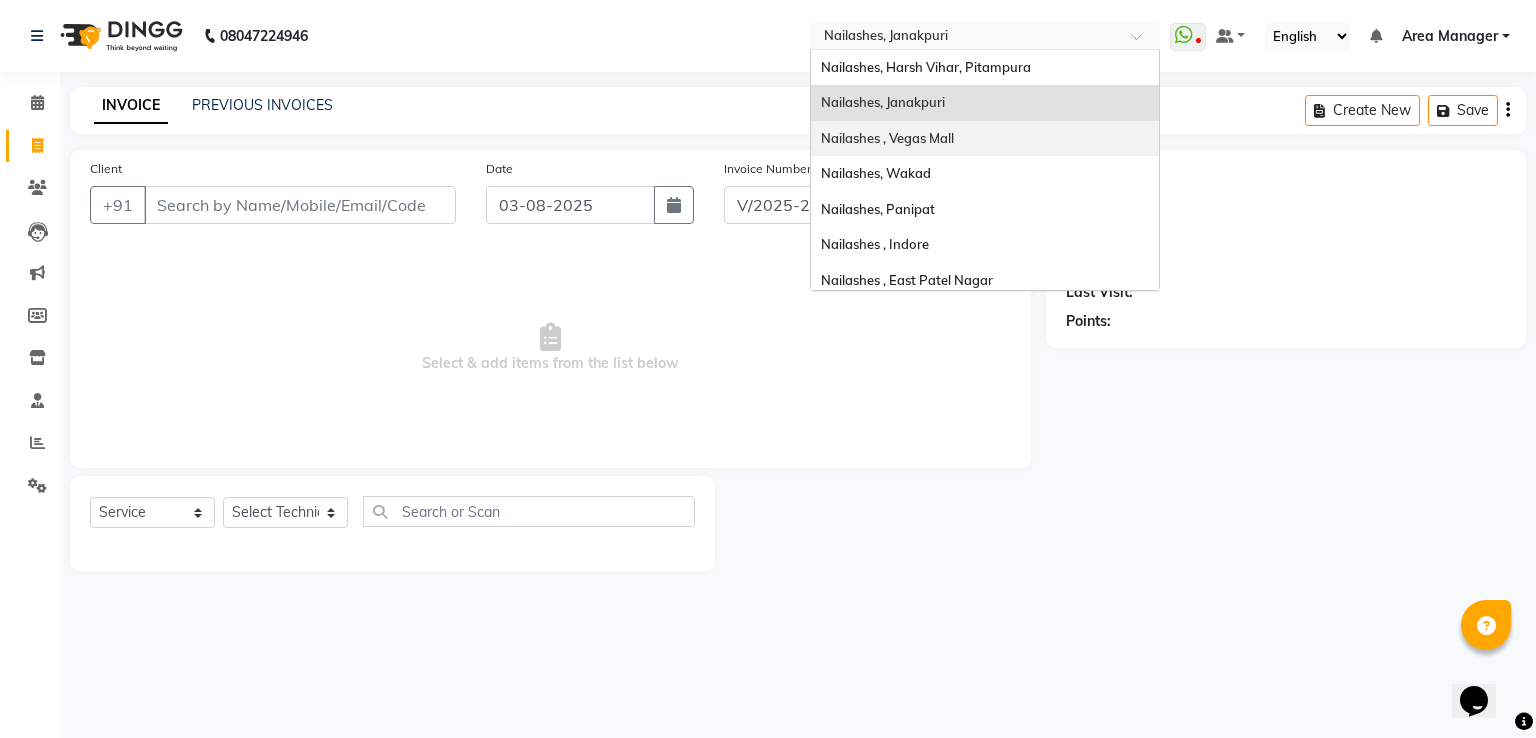 click on "Nailashes , Vegas Mall" at bounding box center (985, 139) 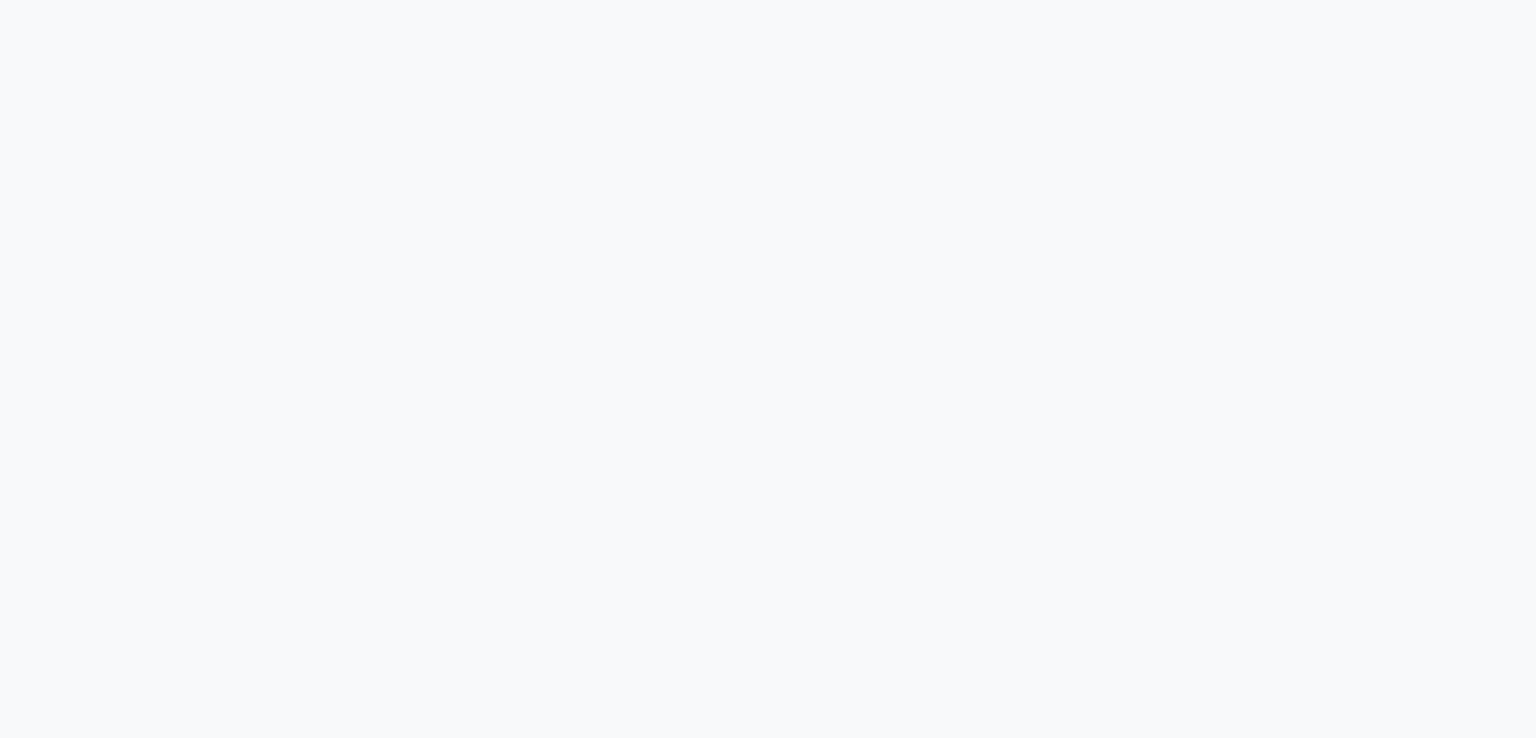 scroll, scrollTop: 0, scrollLeft: 0, axis: both 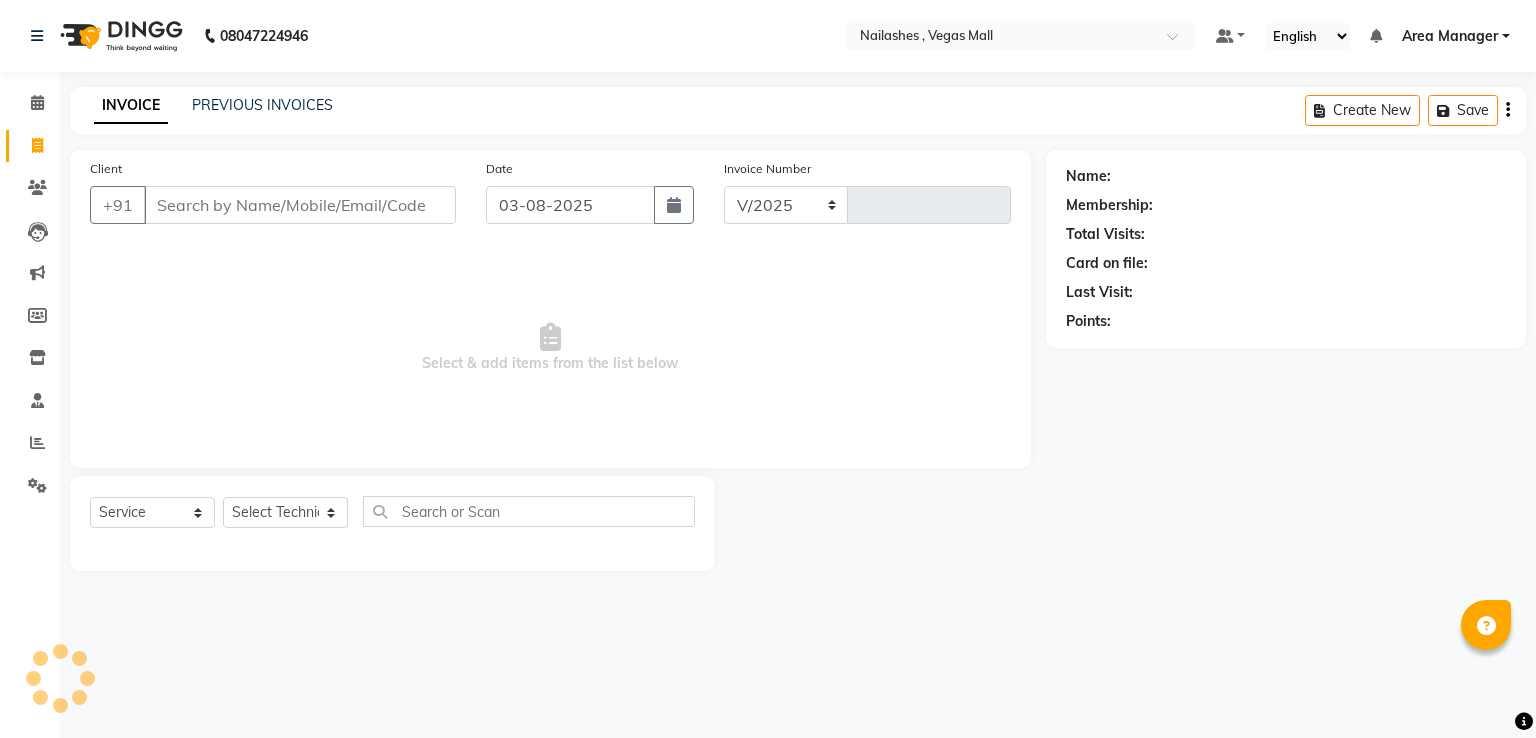 select on "4470" 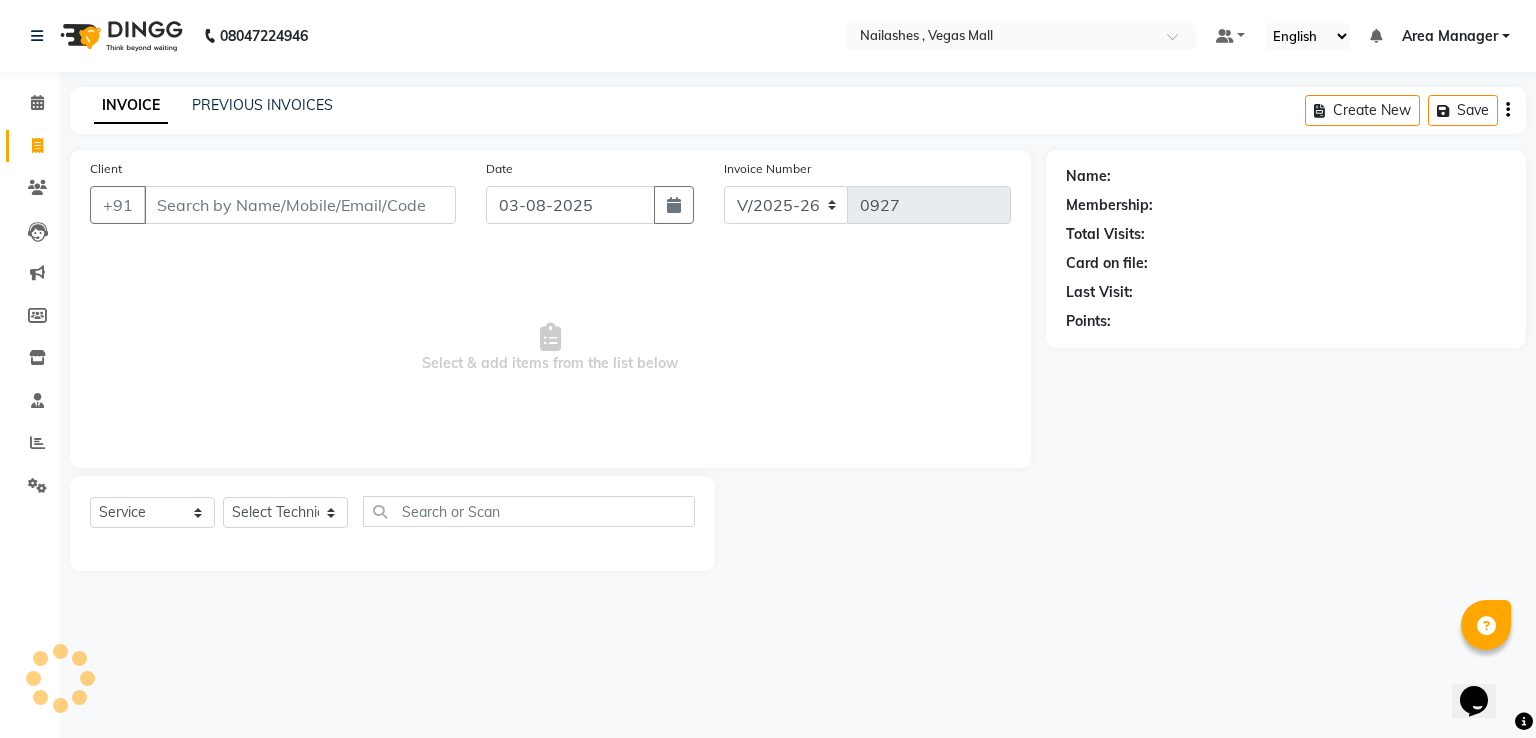 scroll, scrollTop: 0, scrollLeft: 0, axis: both 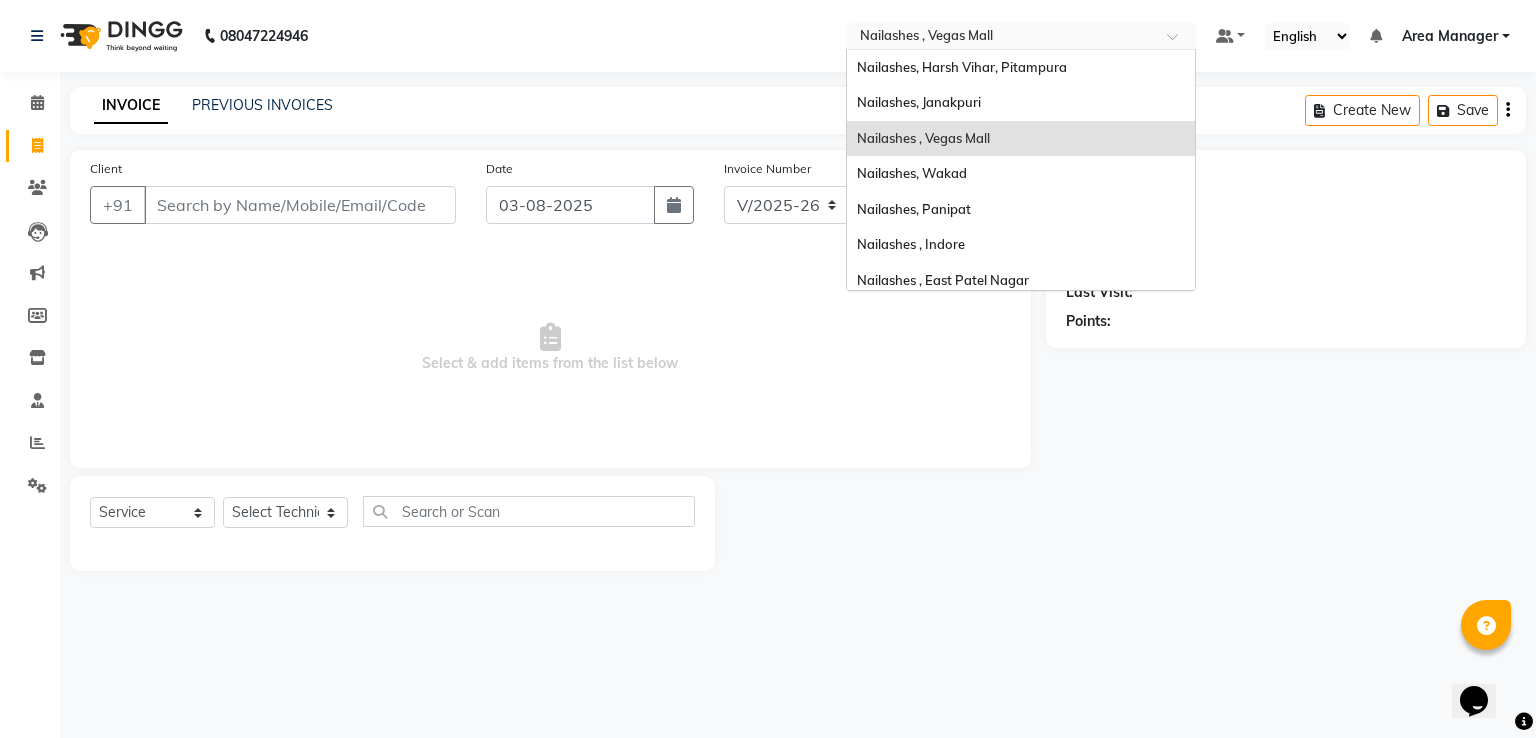 click at bounding box center (1001, 38) 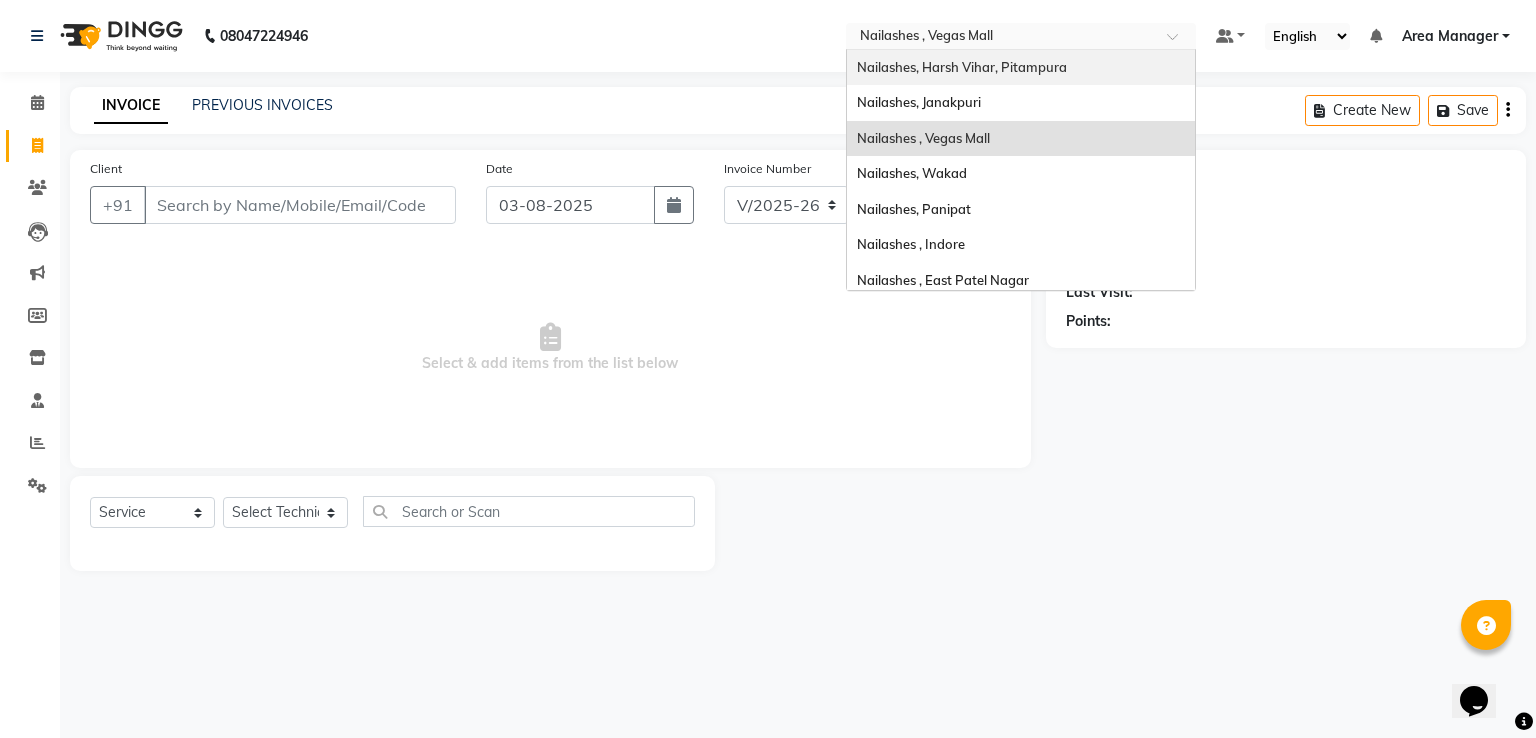 click on "Nailashes, Harsh Vihar, Pitampura" at bounding box center [1021, 68] 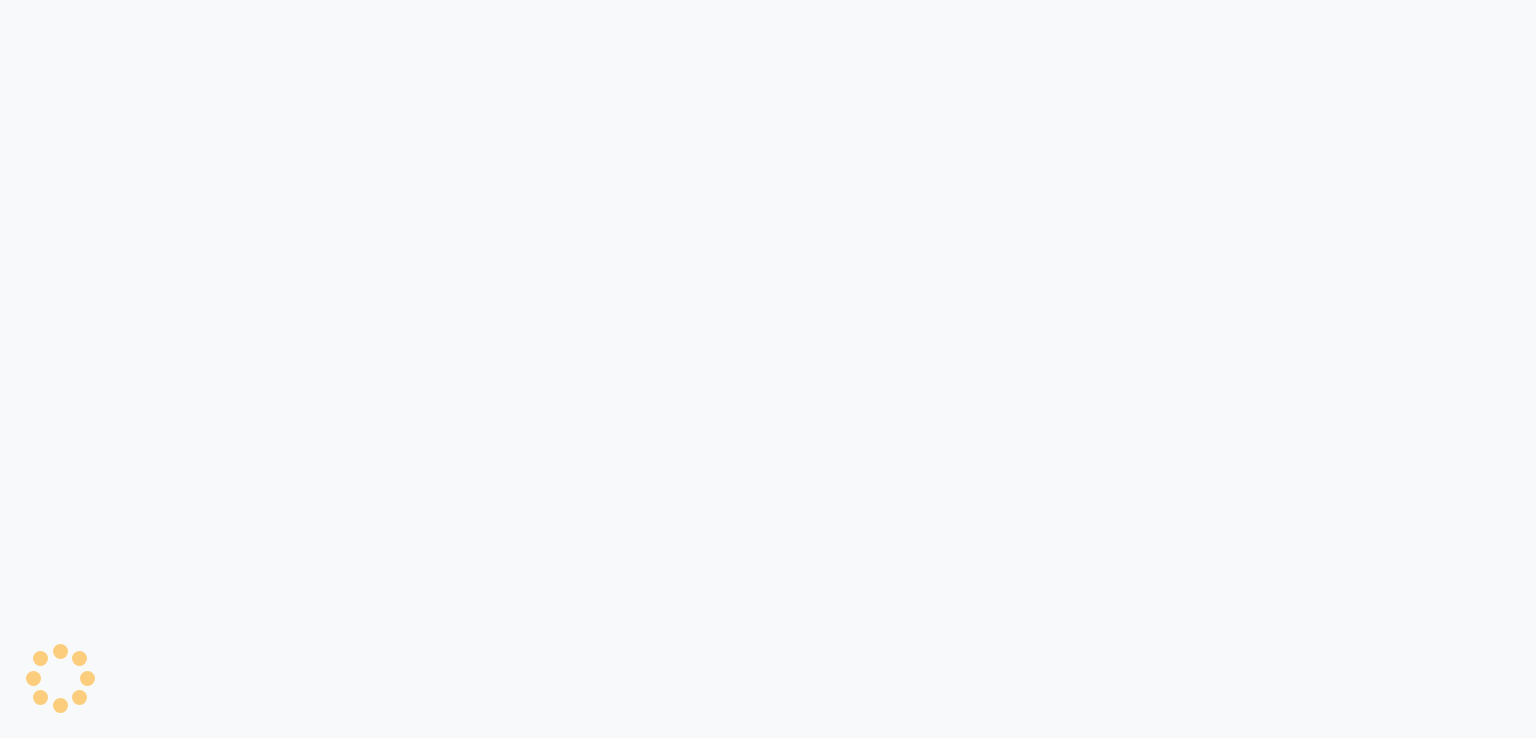 scroll, scrollTop: 0, scrollLeft: 0, axis: both 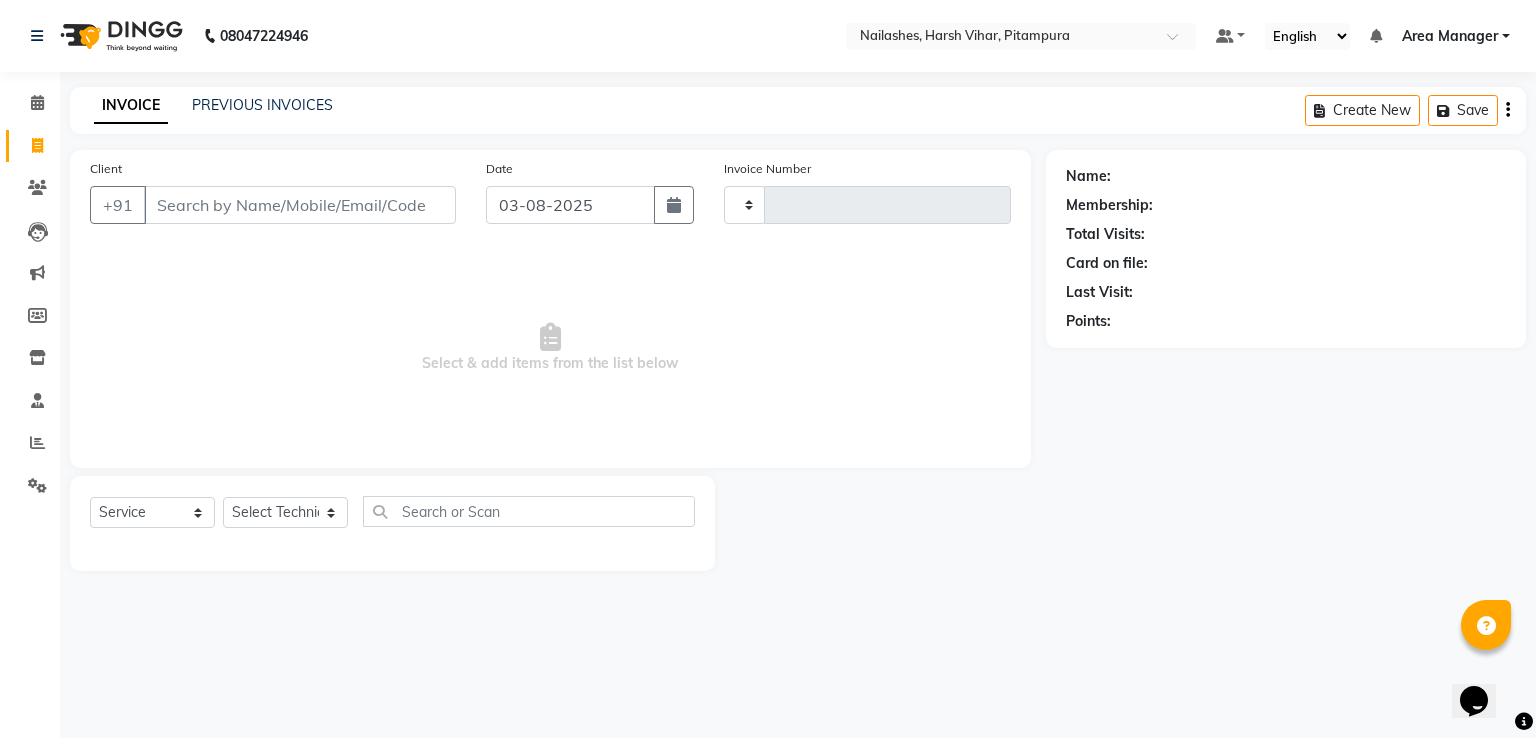 type on "0380" 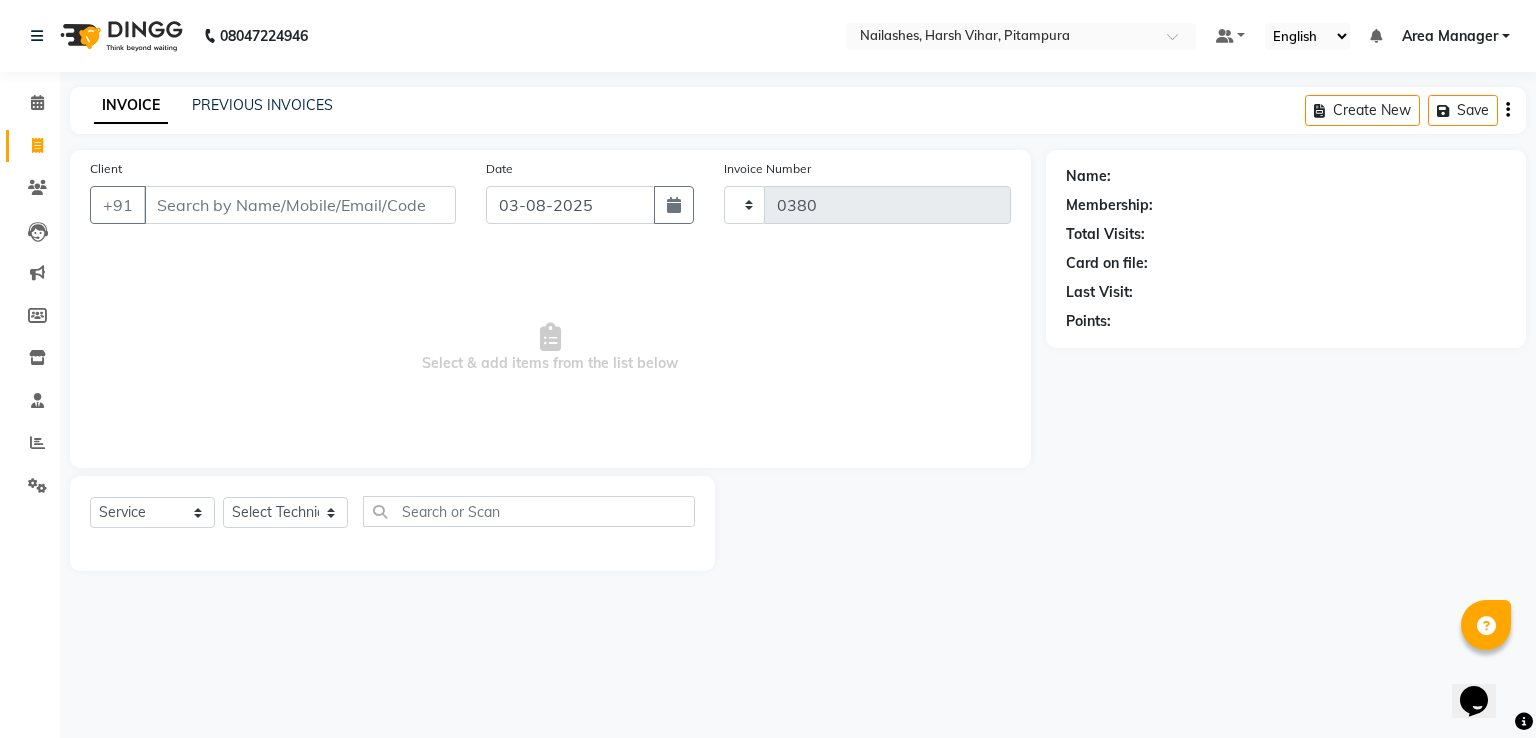 select on "4953" 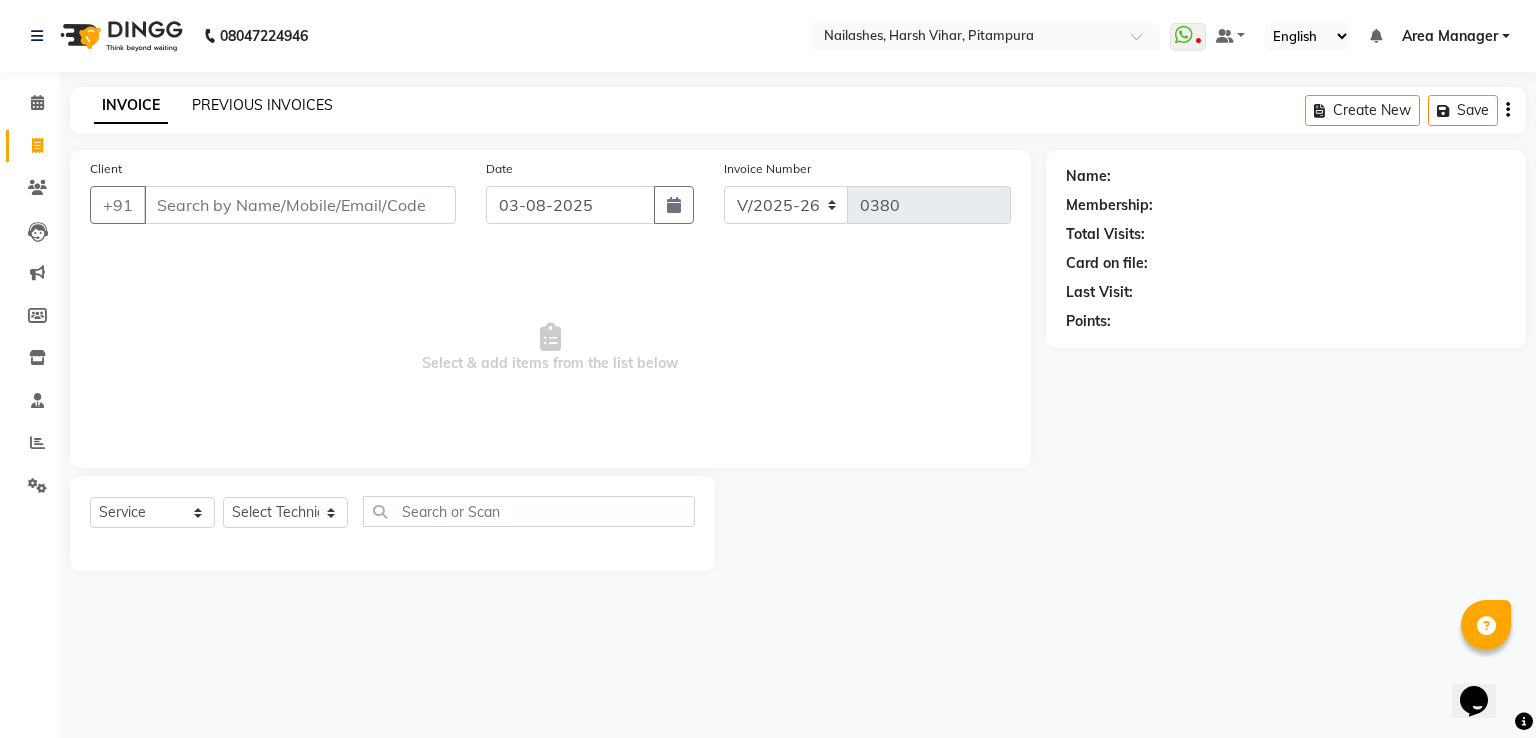 click on "PREVIOUS INVOICES" 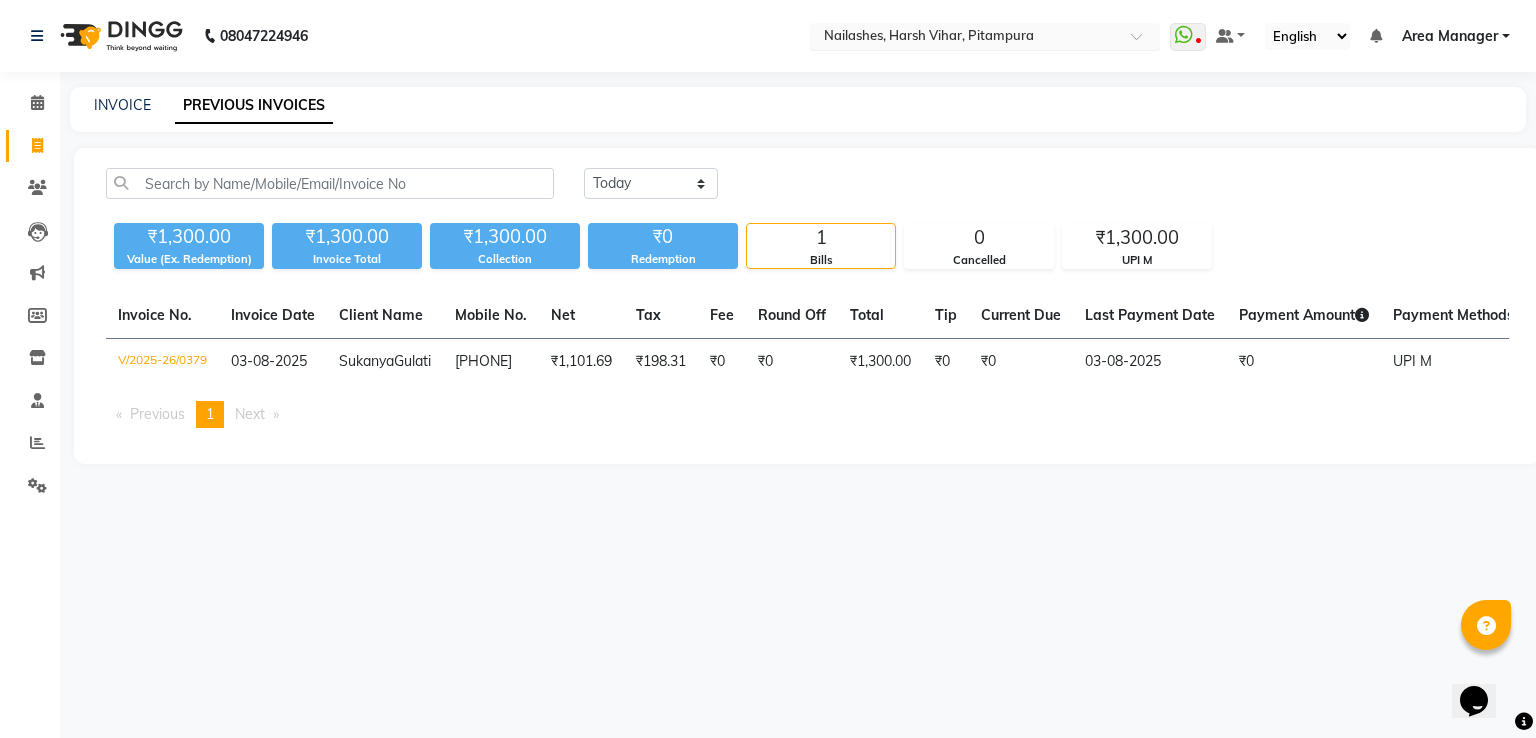 click at bounding box center [965, 38] 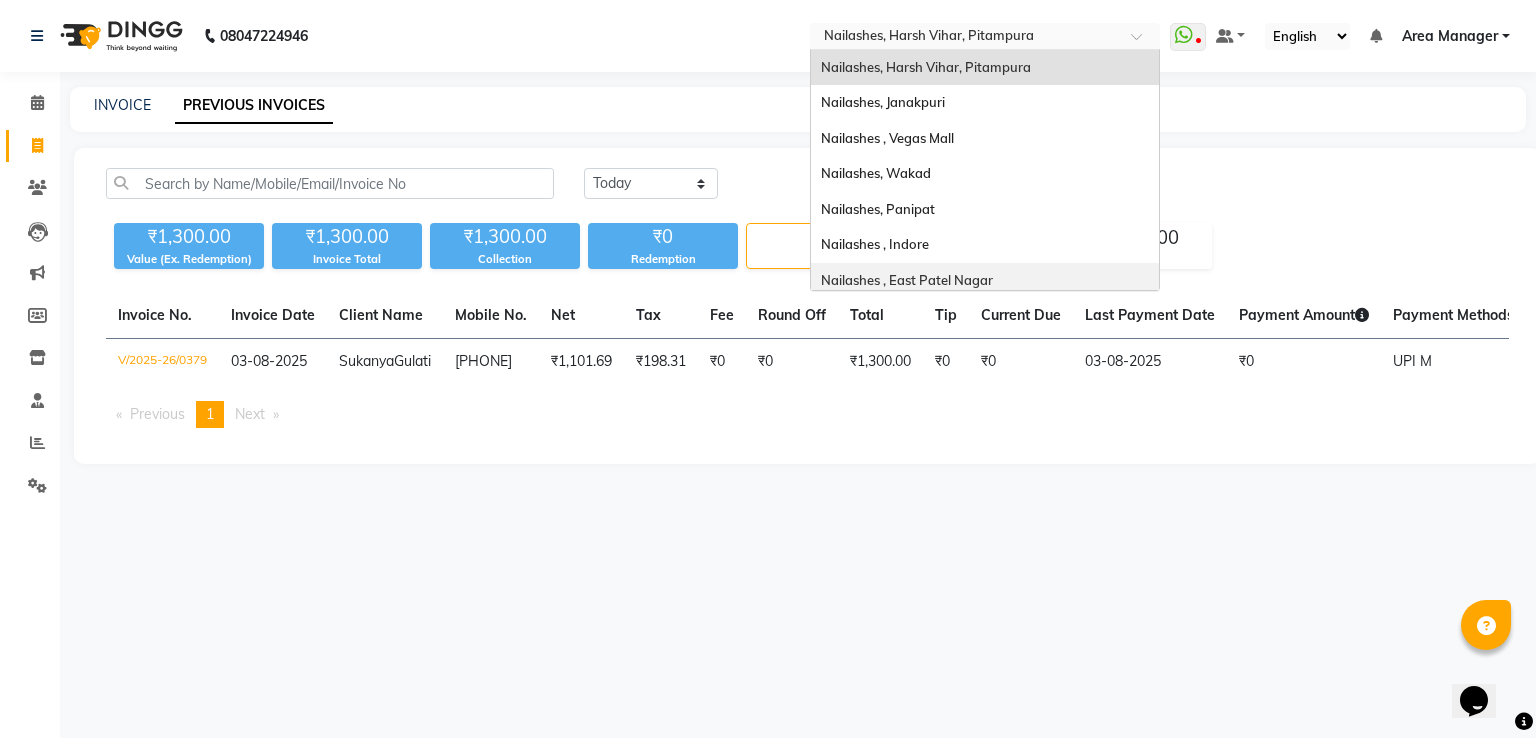 click on "Nailashes , East Patel Nagar" at bounding box center [985, 281] 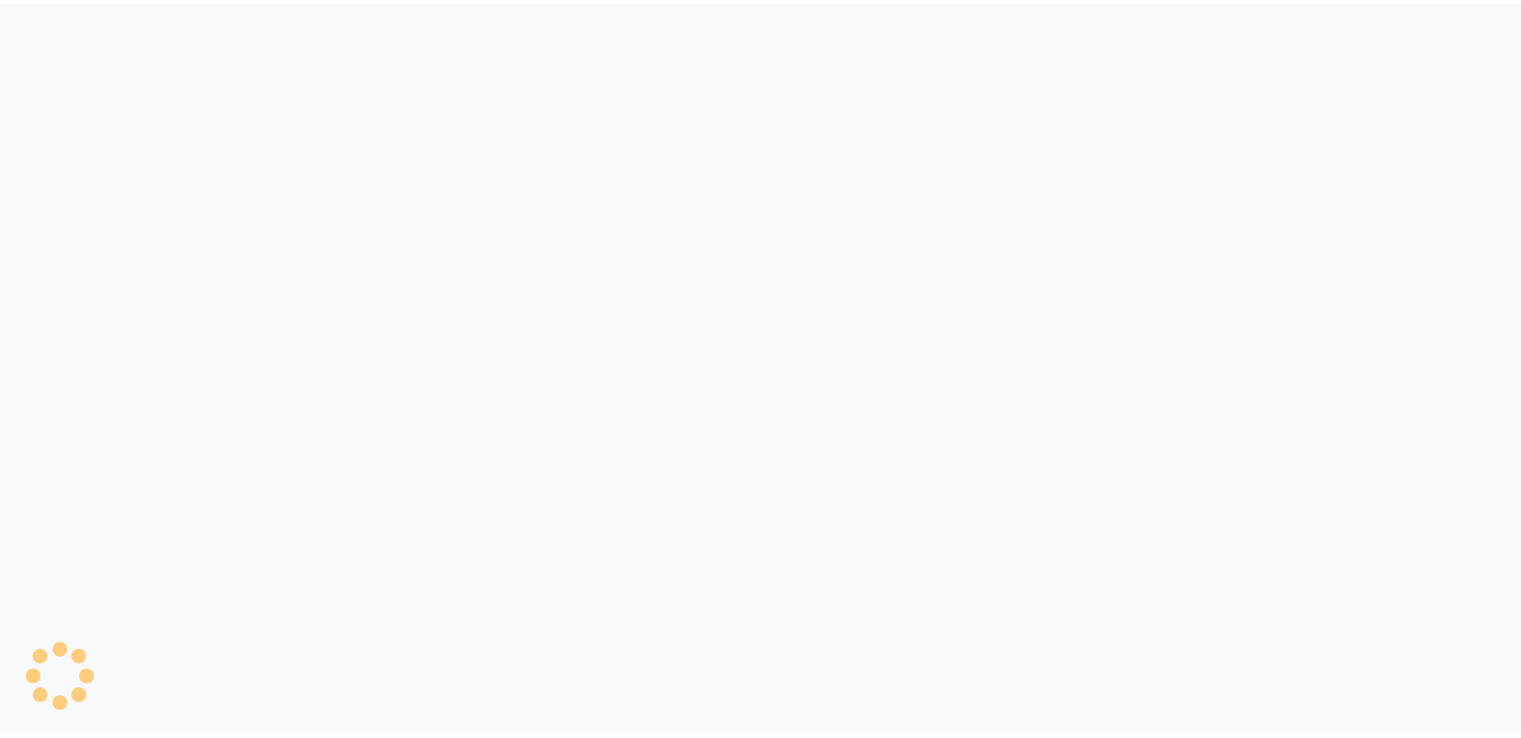 scroll, scrollTop: 0, scrollLeft: 0, axis: both 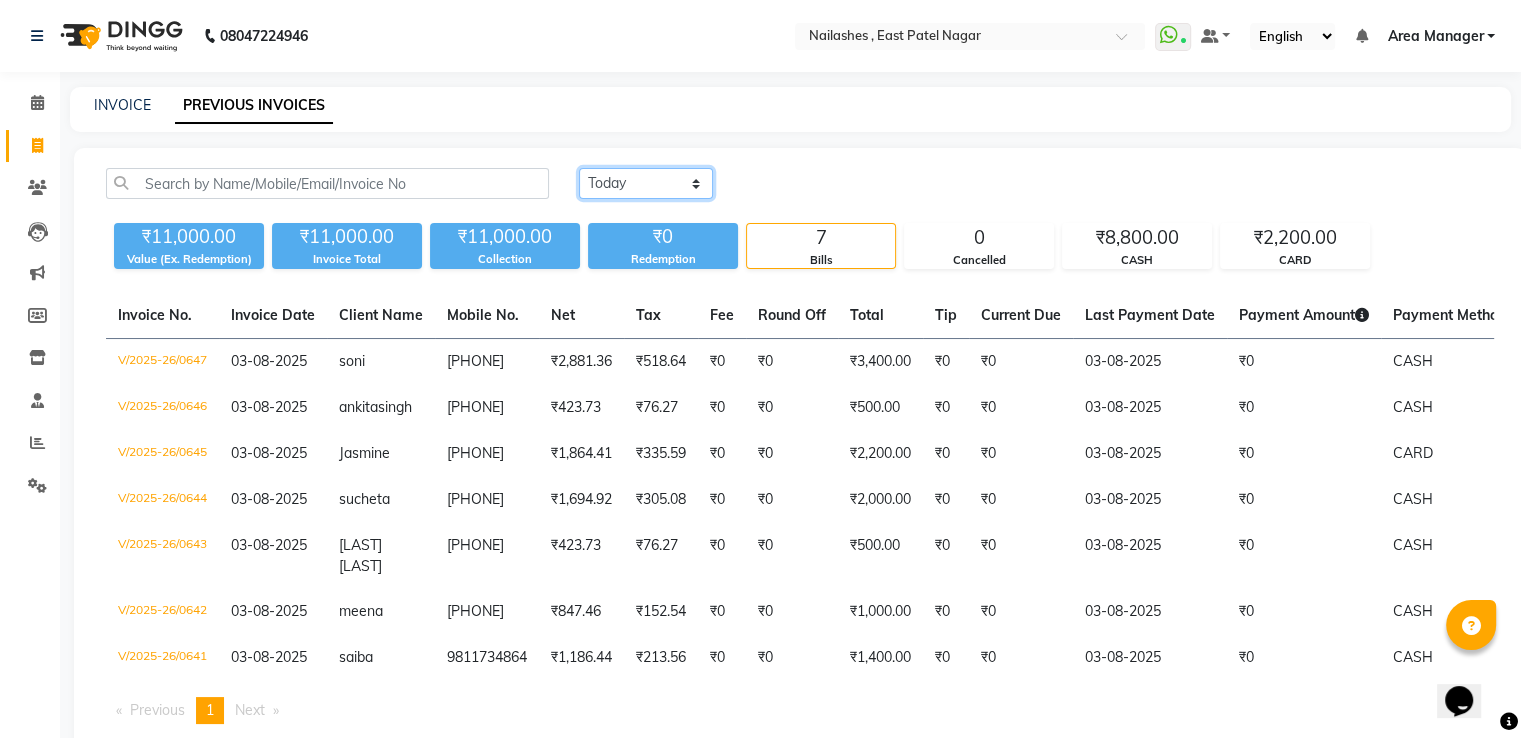 click on "Today Yesterday Custom Range" 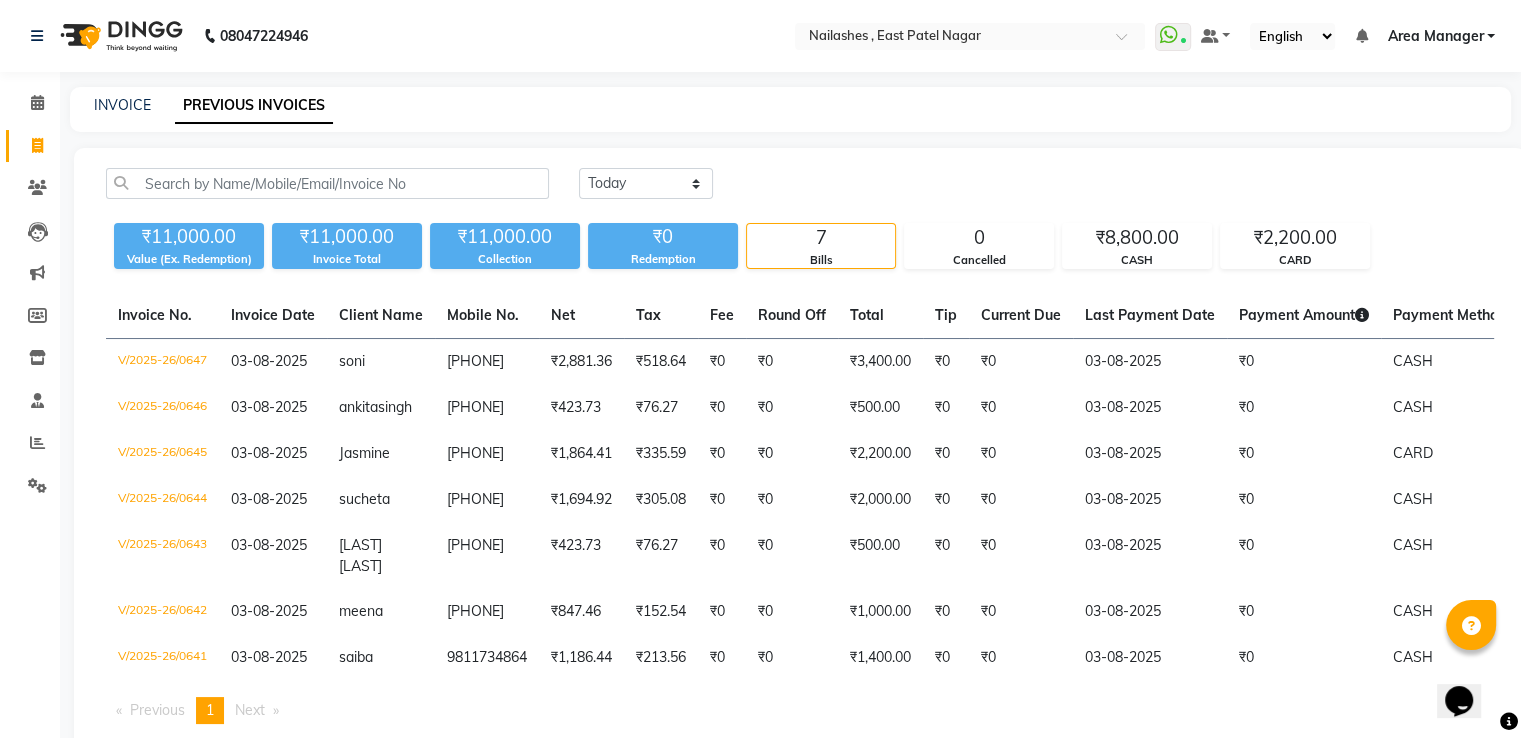 click on "Today Yesterday Custom Range" 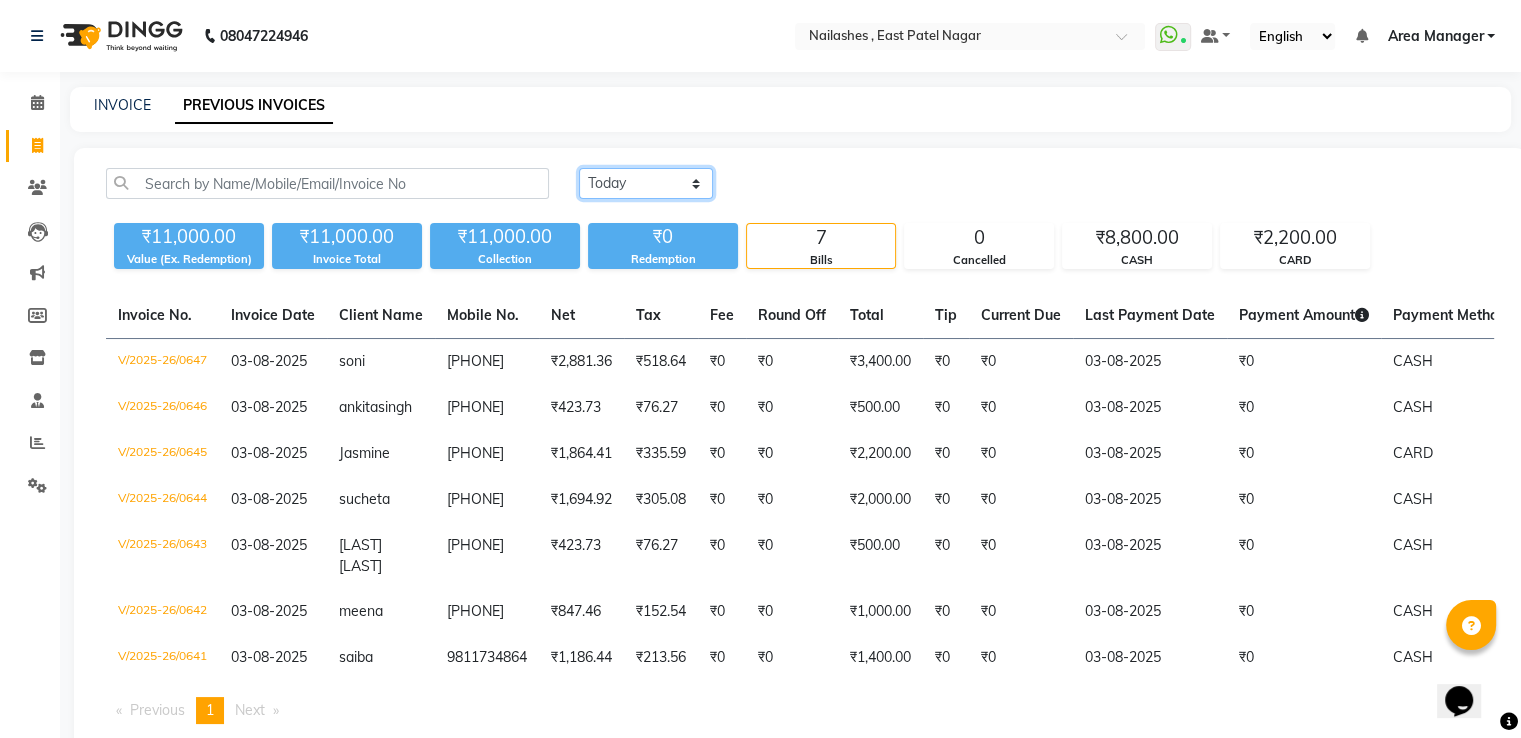 click on "Today Yesterday Custom Range" 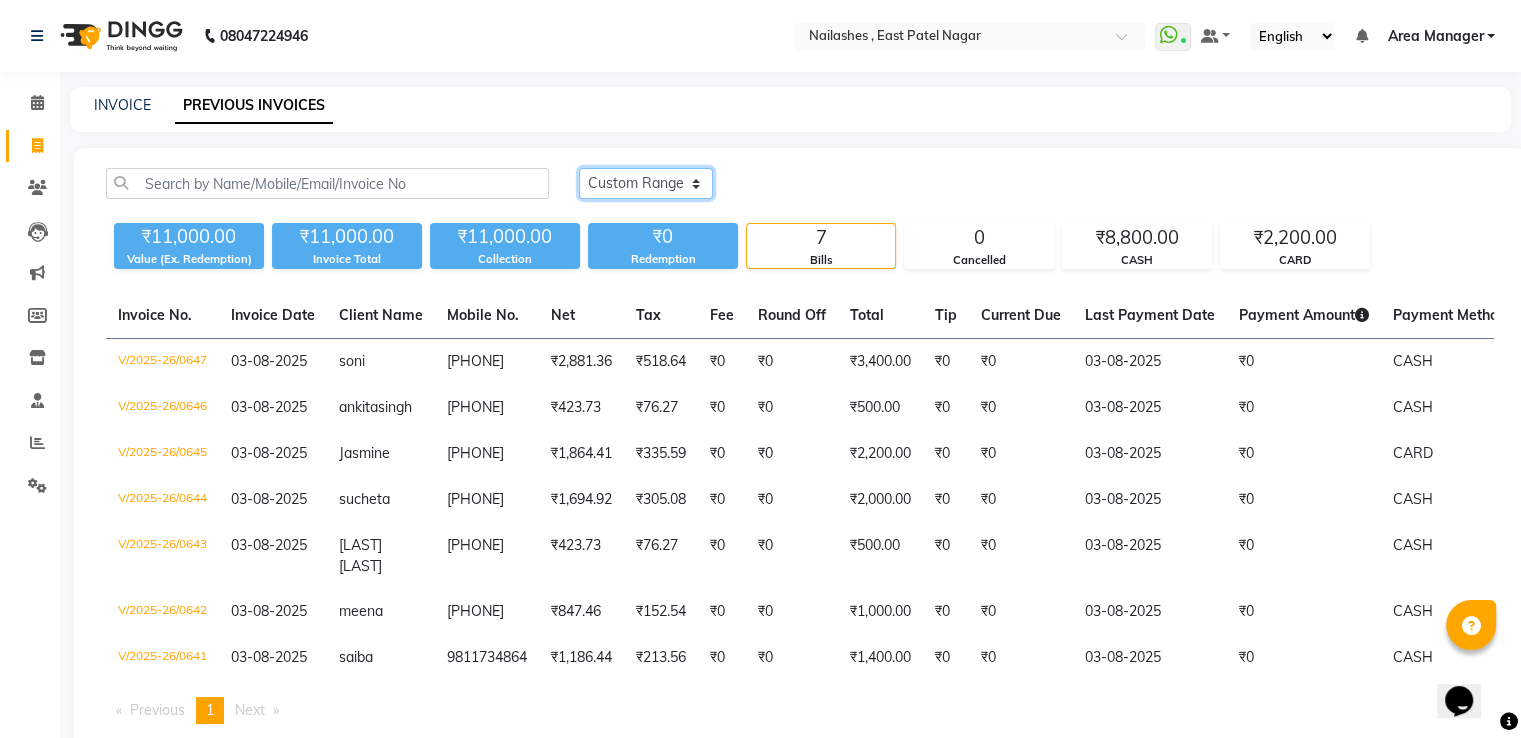 click on "Today Yesterday Custom Range" 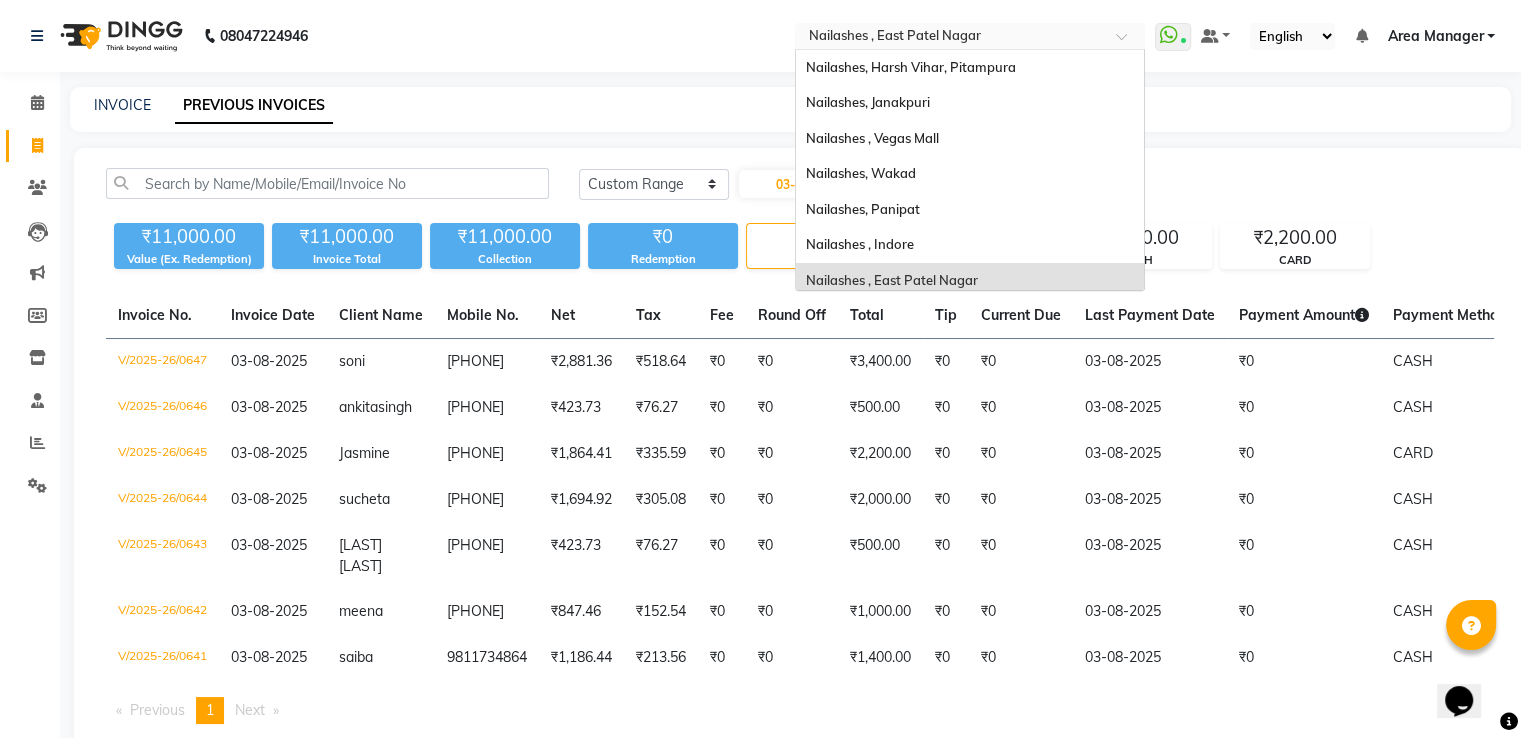 click at bounding box center (950, 38) 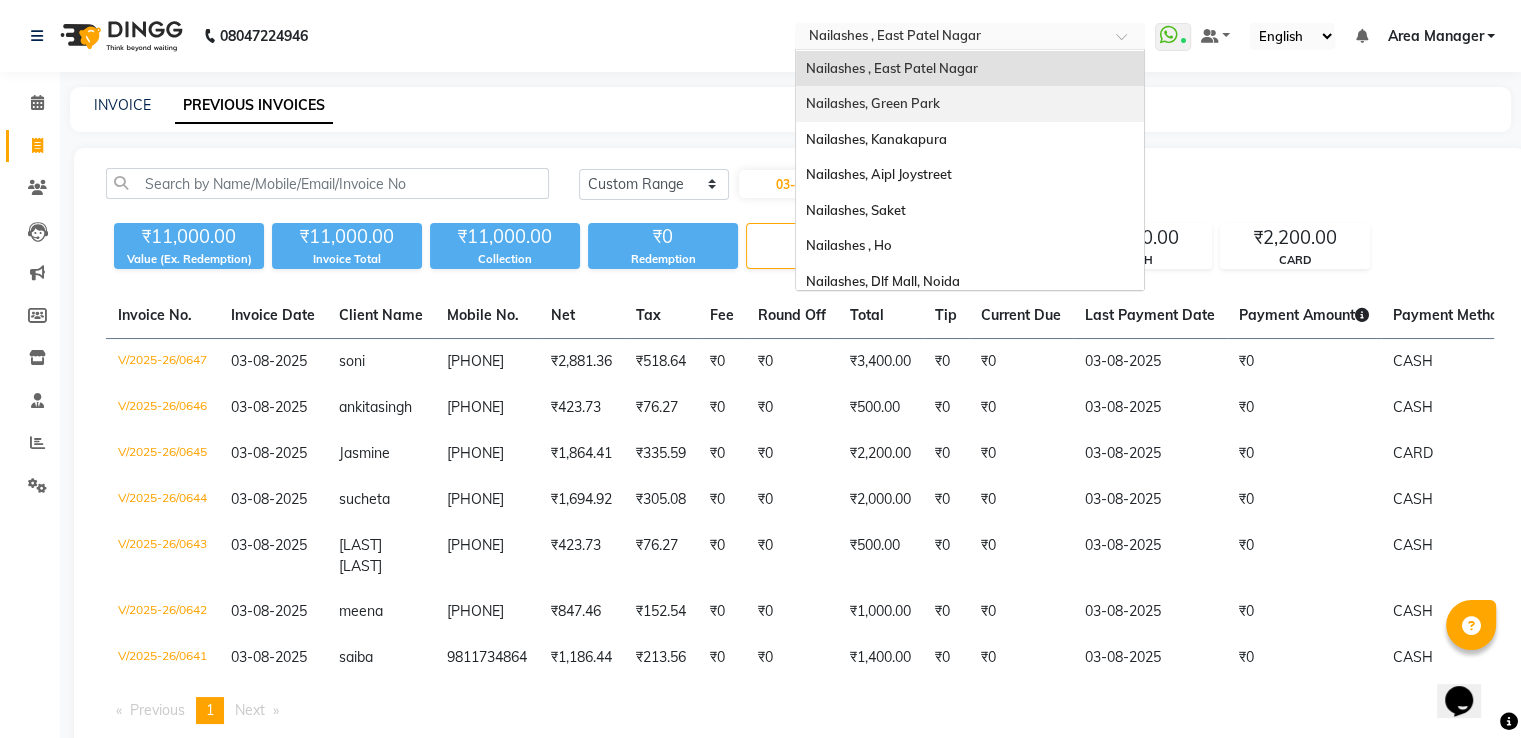 click on "Nailashes, Green Park" at bounding box center [970, 104] 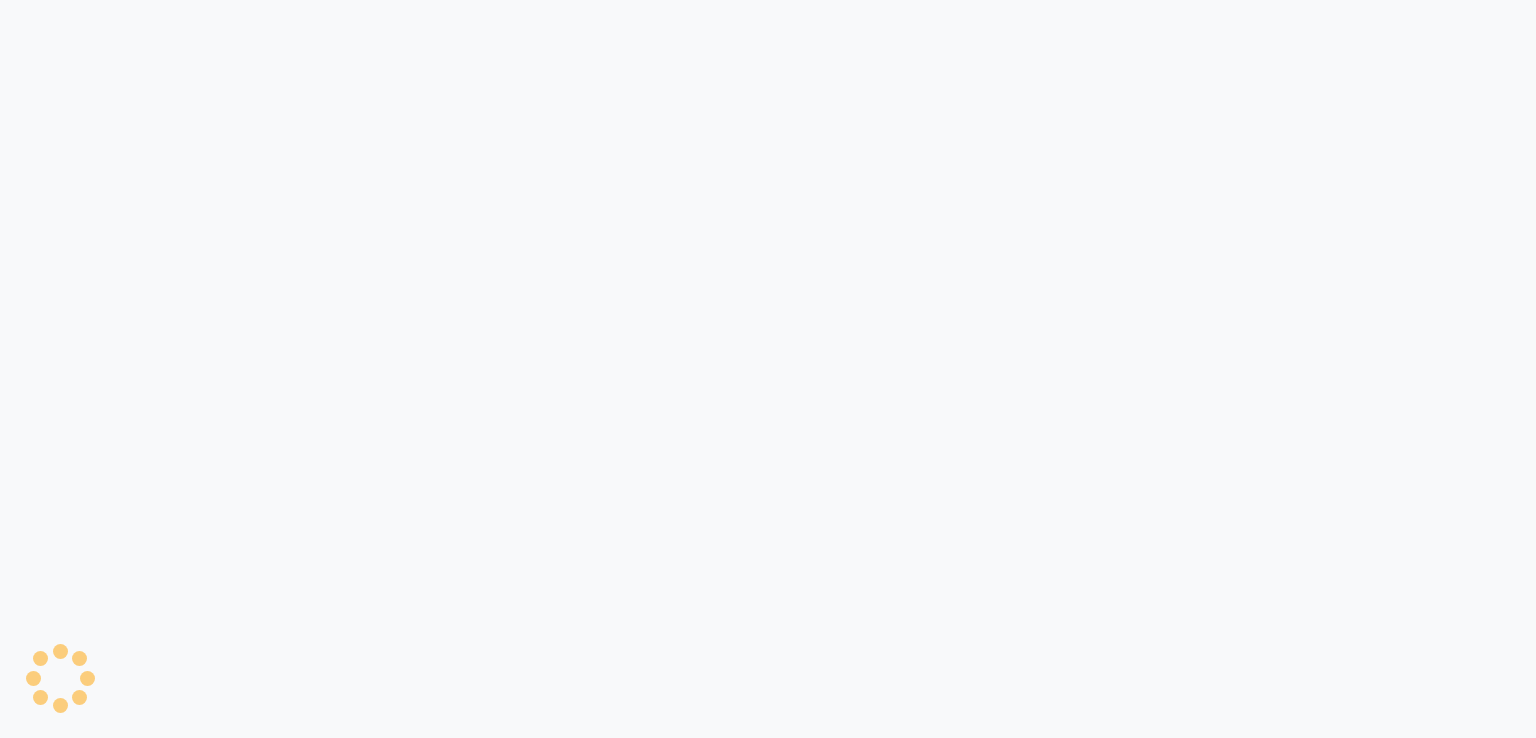 scroll, scrollTop: 0, scrollLeft: 0, axis: both 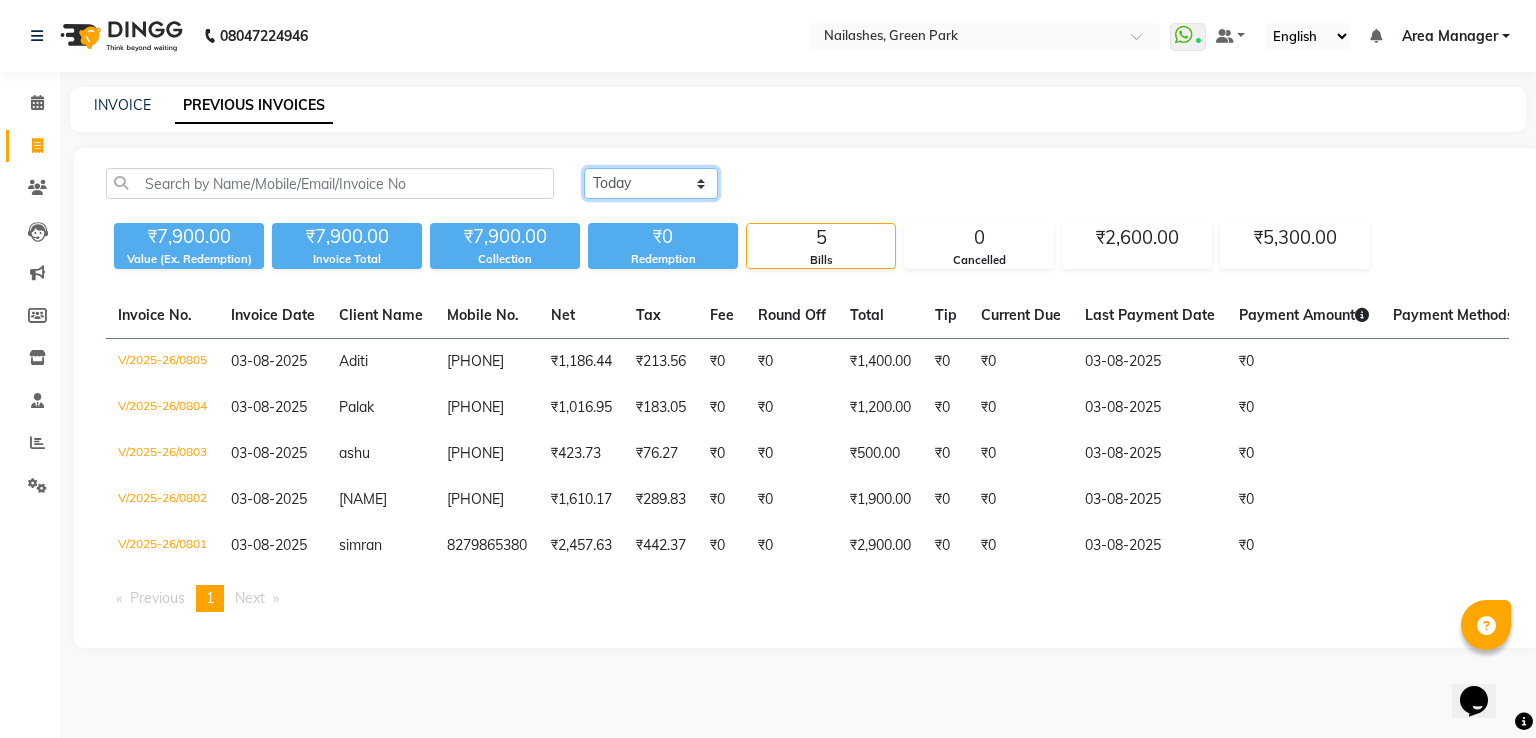click on "Today Yesterday Custom Range" 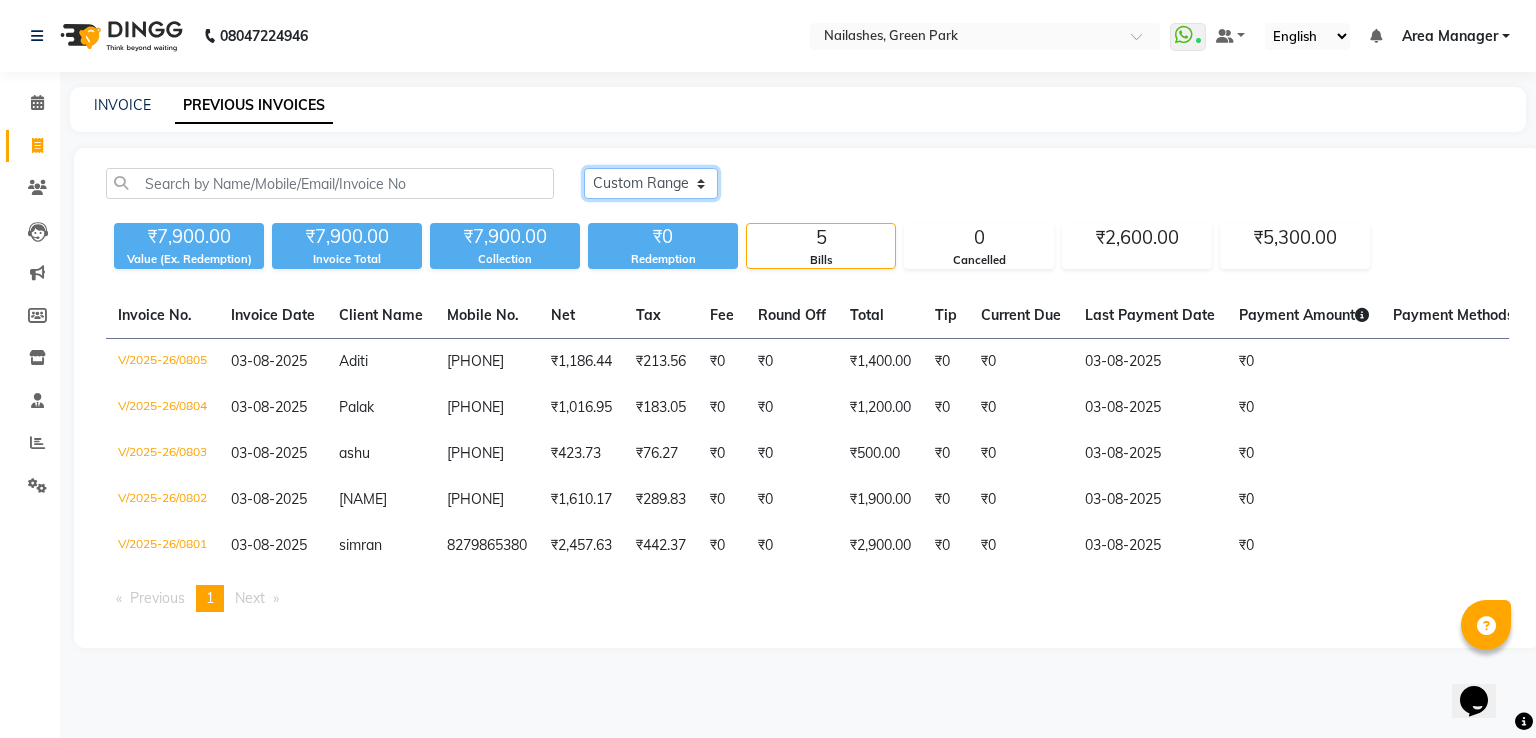 click on "Today Yesterday Custom Range" 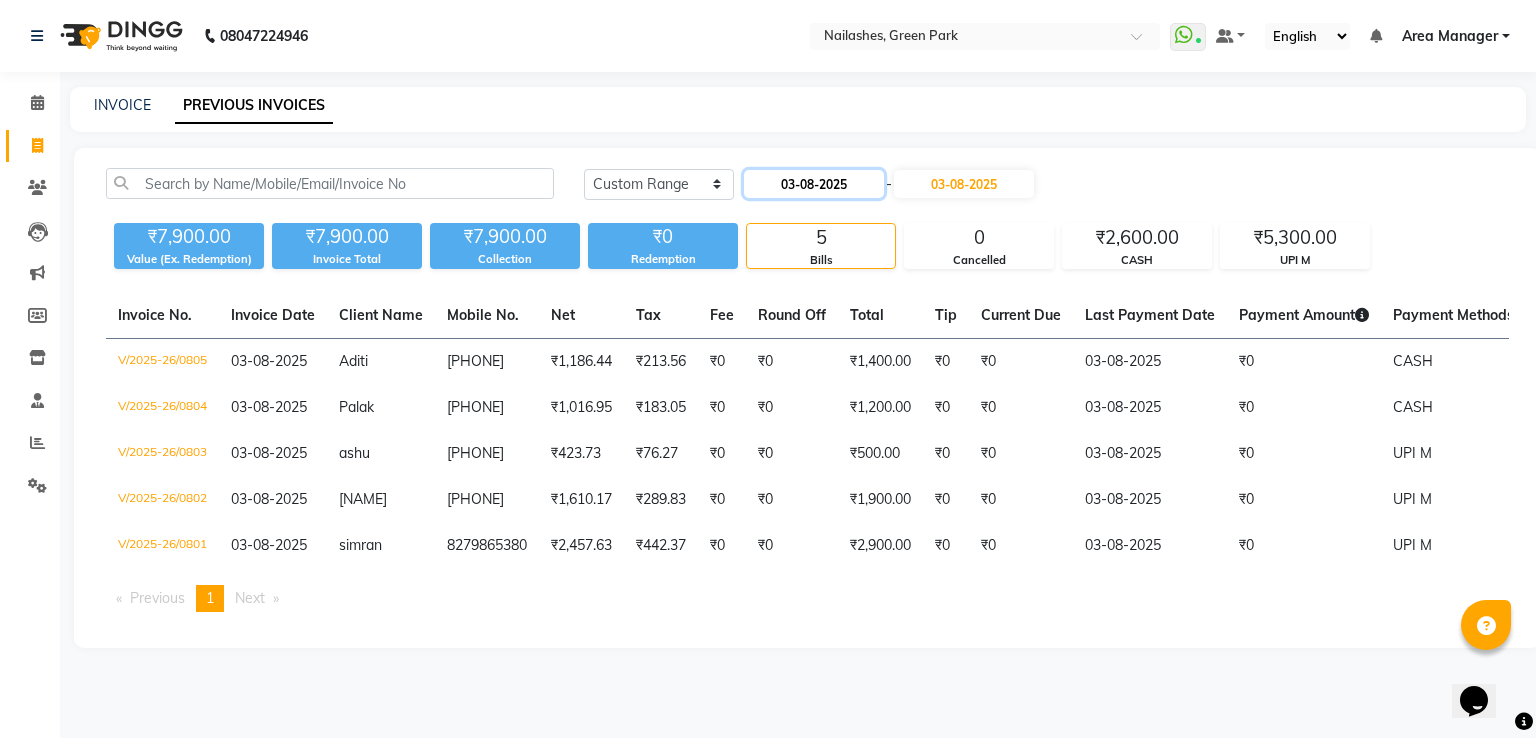 click on "03-08-2025" 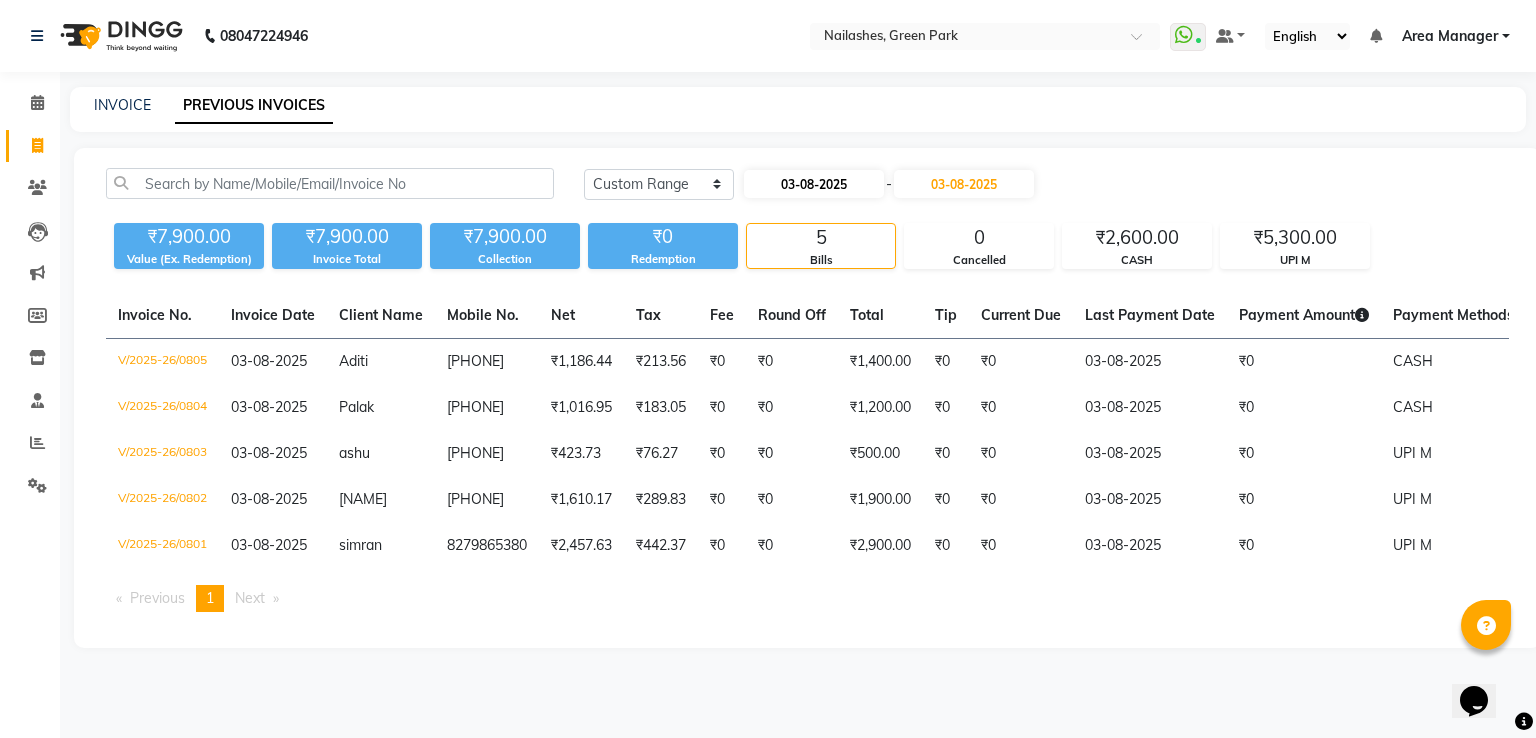 select on "8" 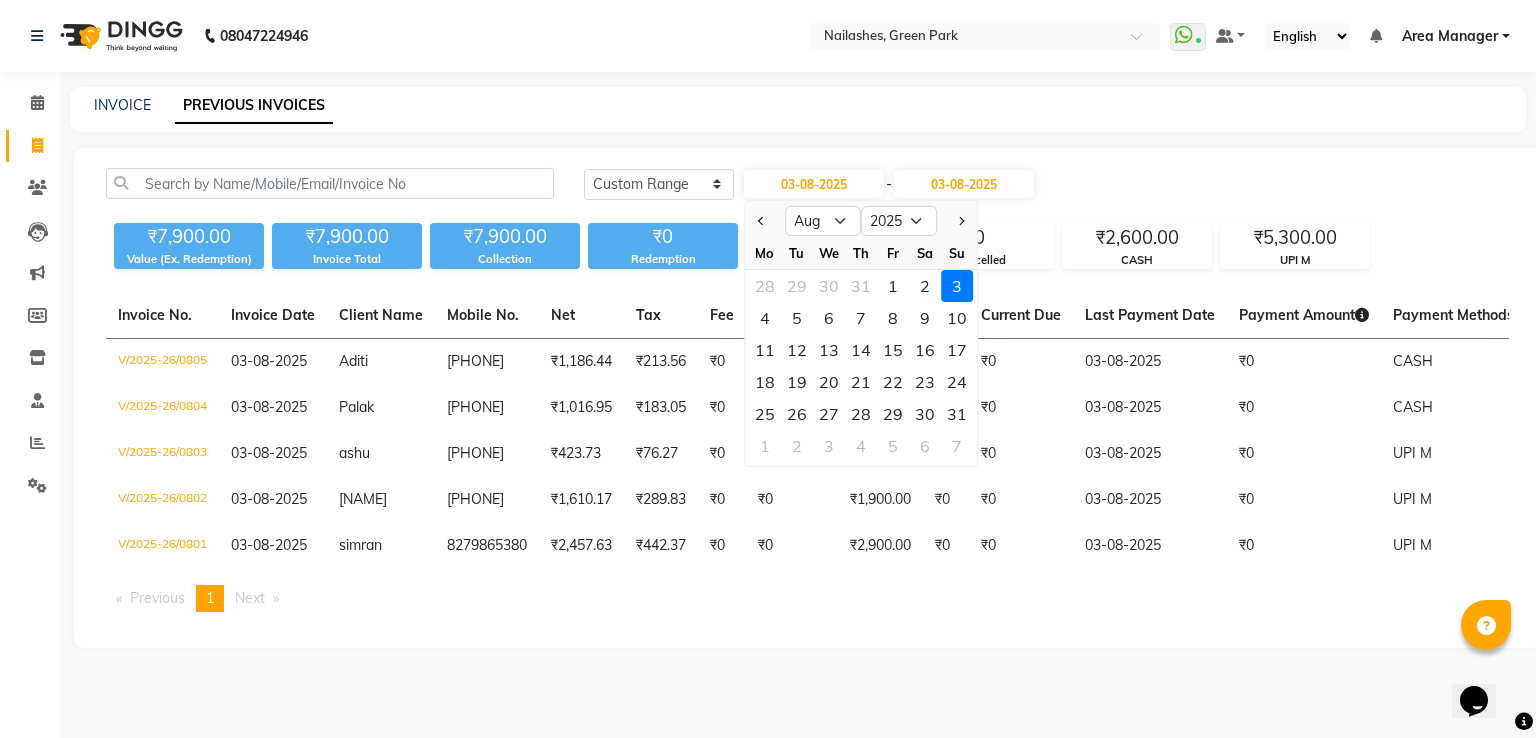 click on "INVOICE PREVIOUS INVOICES" 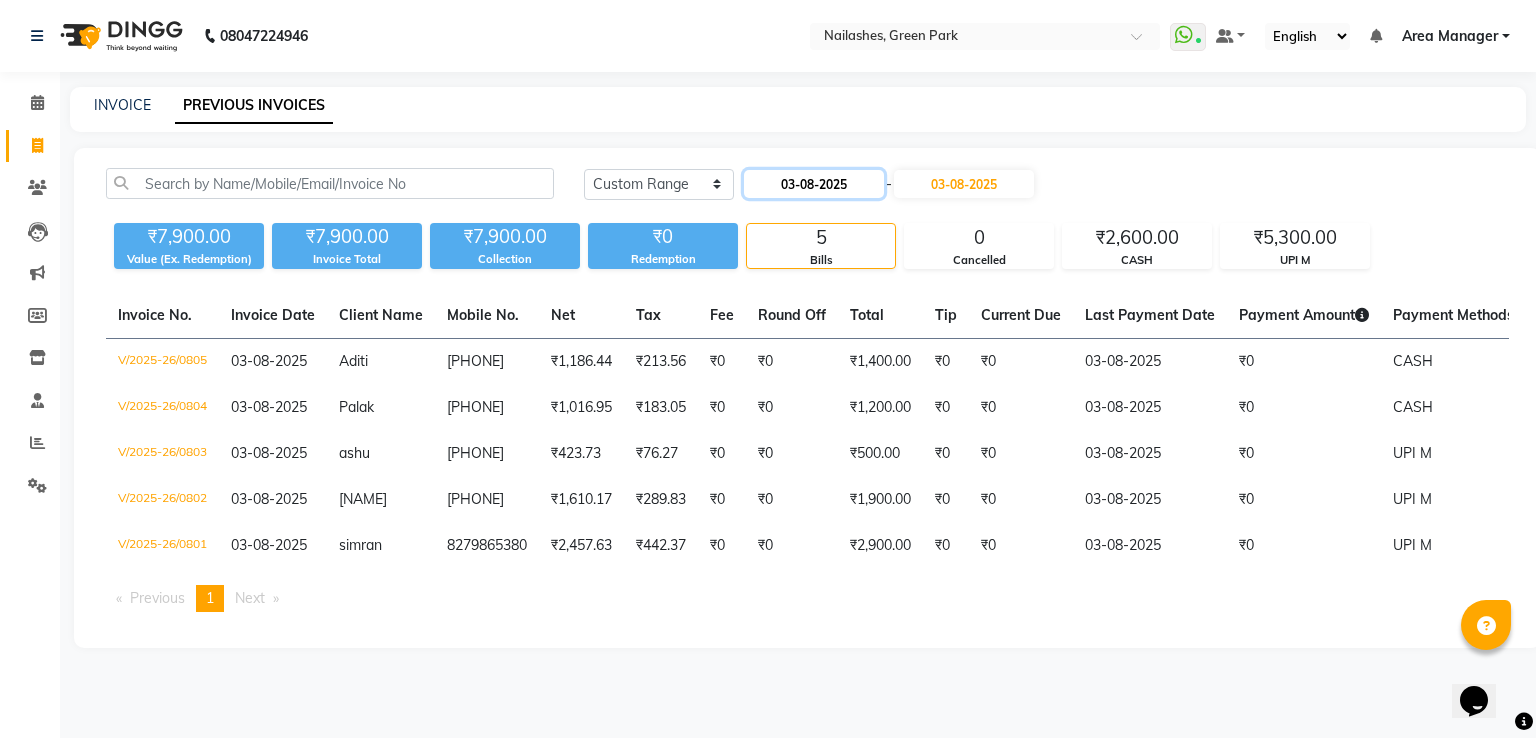 click on "03-08-2025" 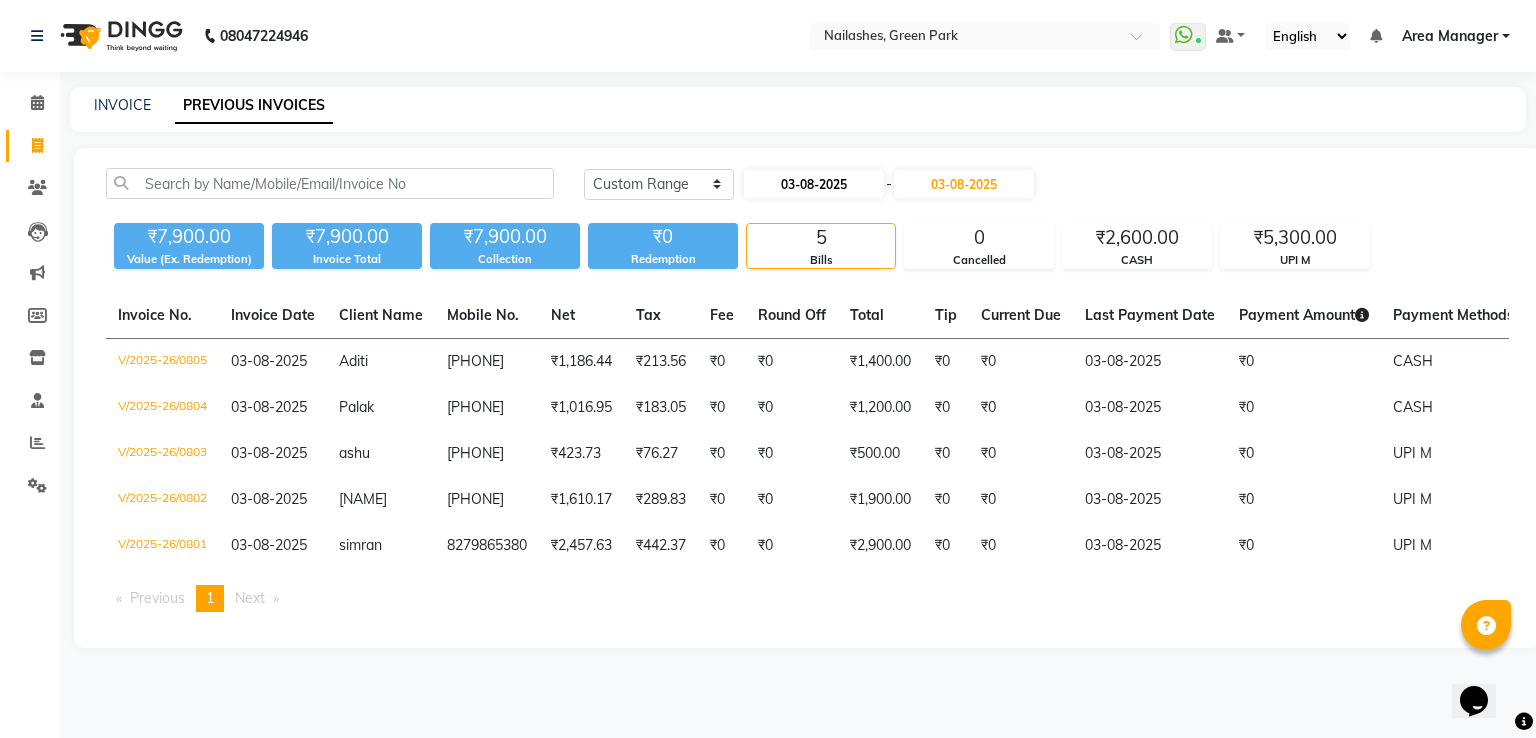 select on "8" 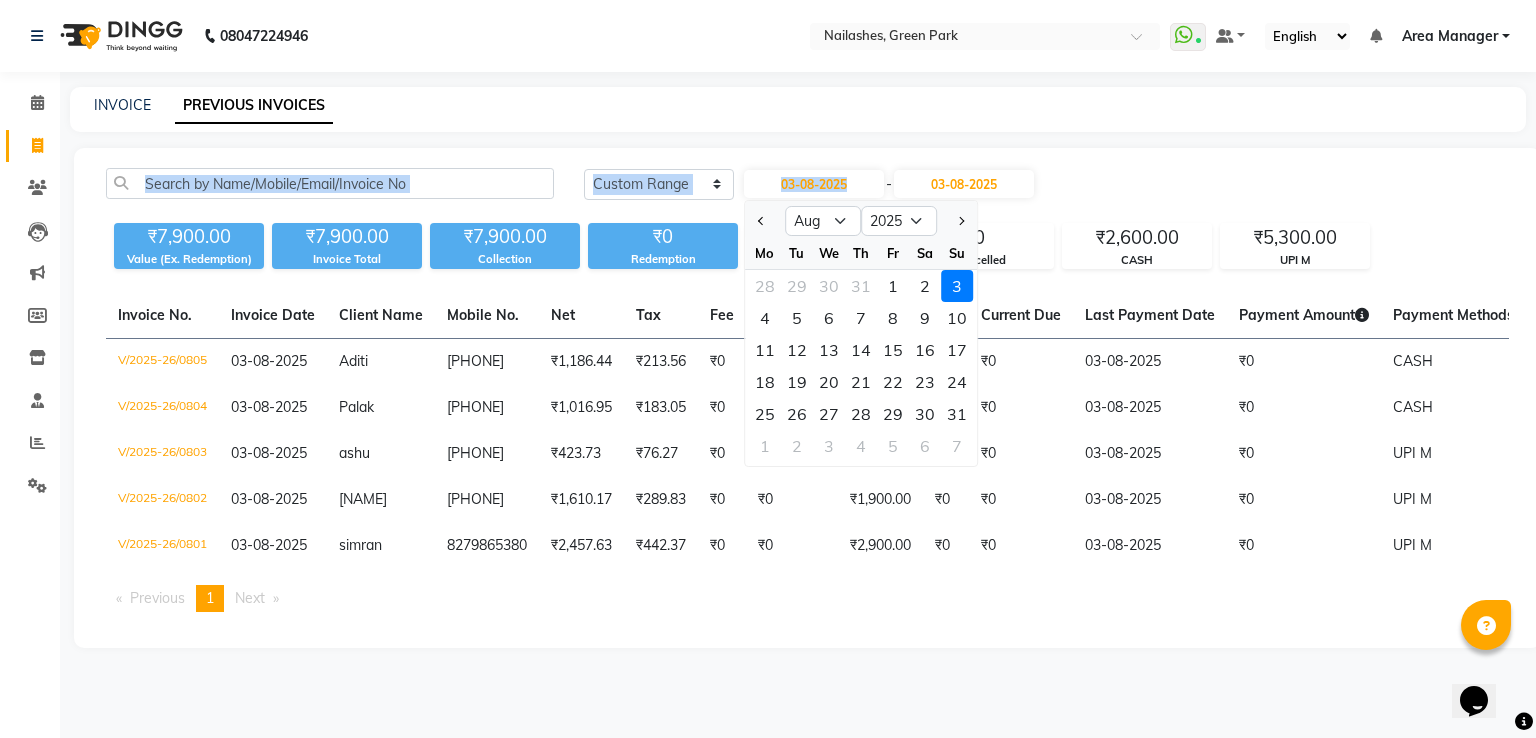 drag, startPoint x: 892, startPoint y: 137, endPoint x: 860, endPoint y: 123, distance: 34.928497 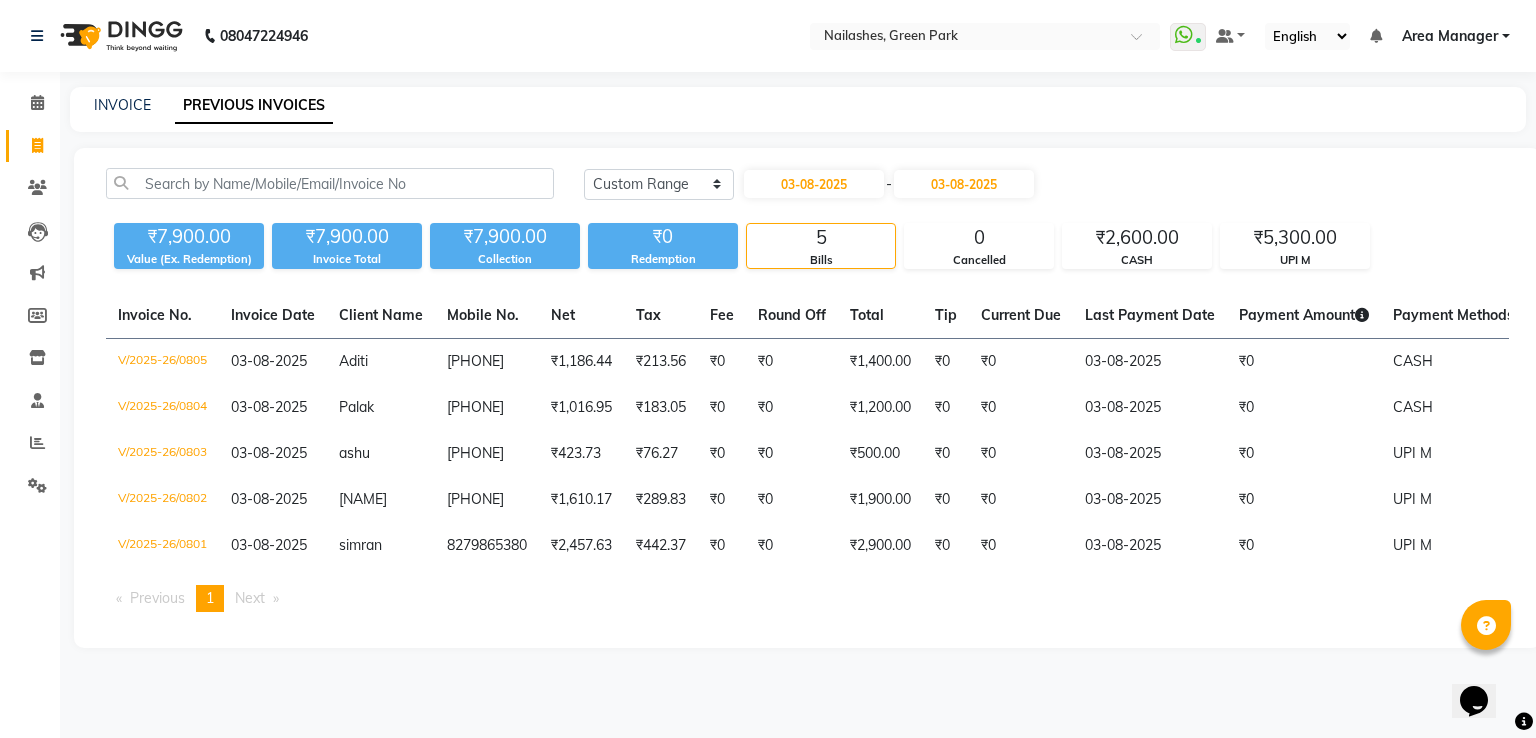 click on "INVOICE PREVIOUS INVOICES" 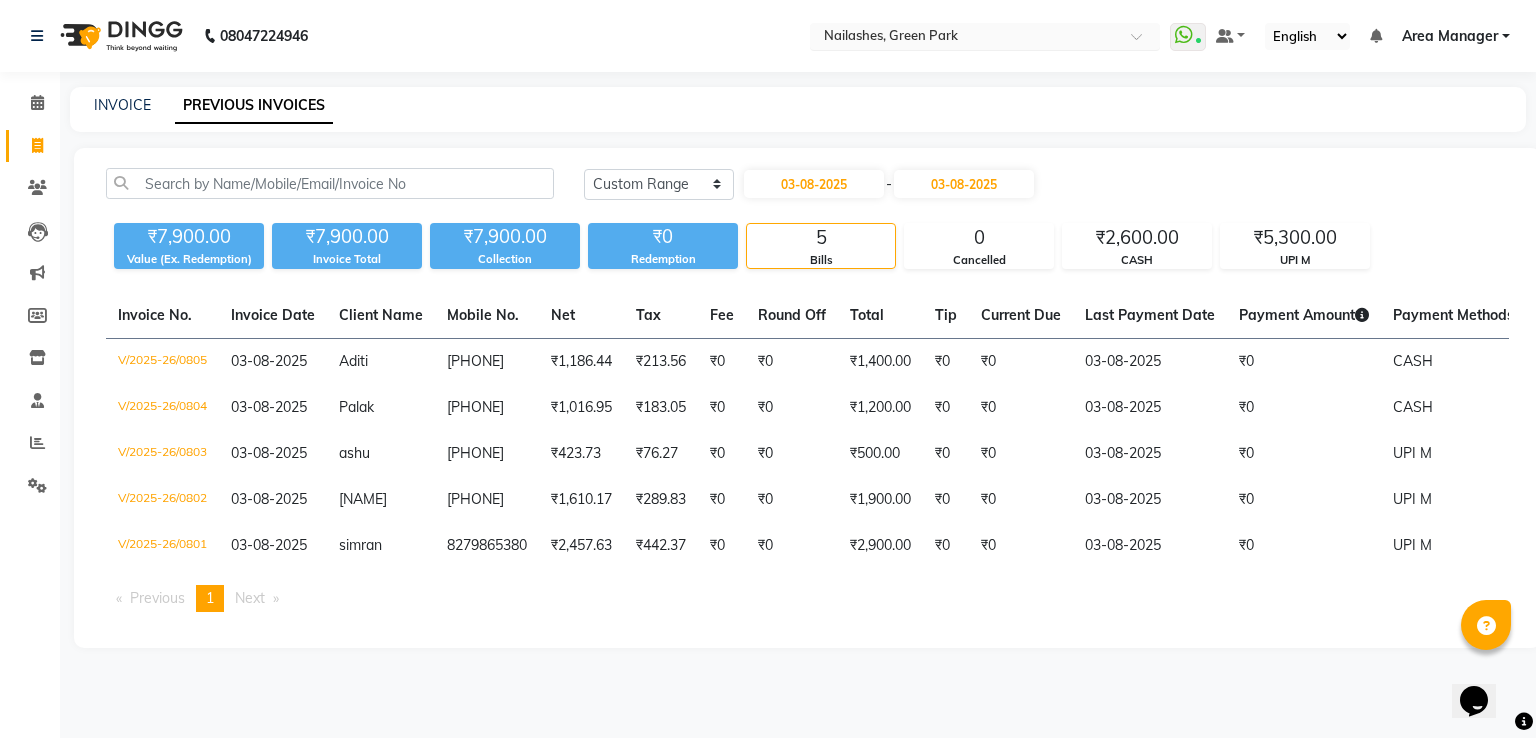 click at bounding box center [965, 38] 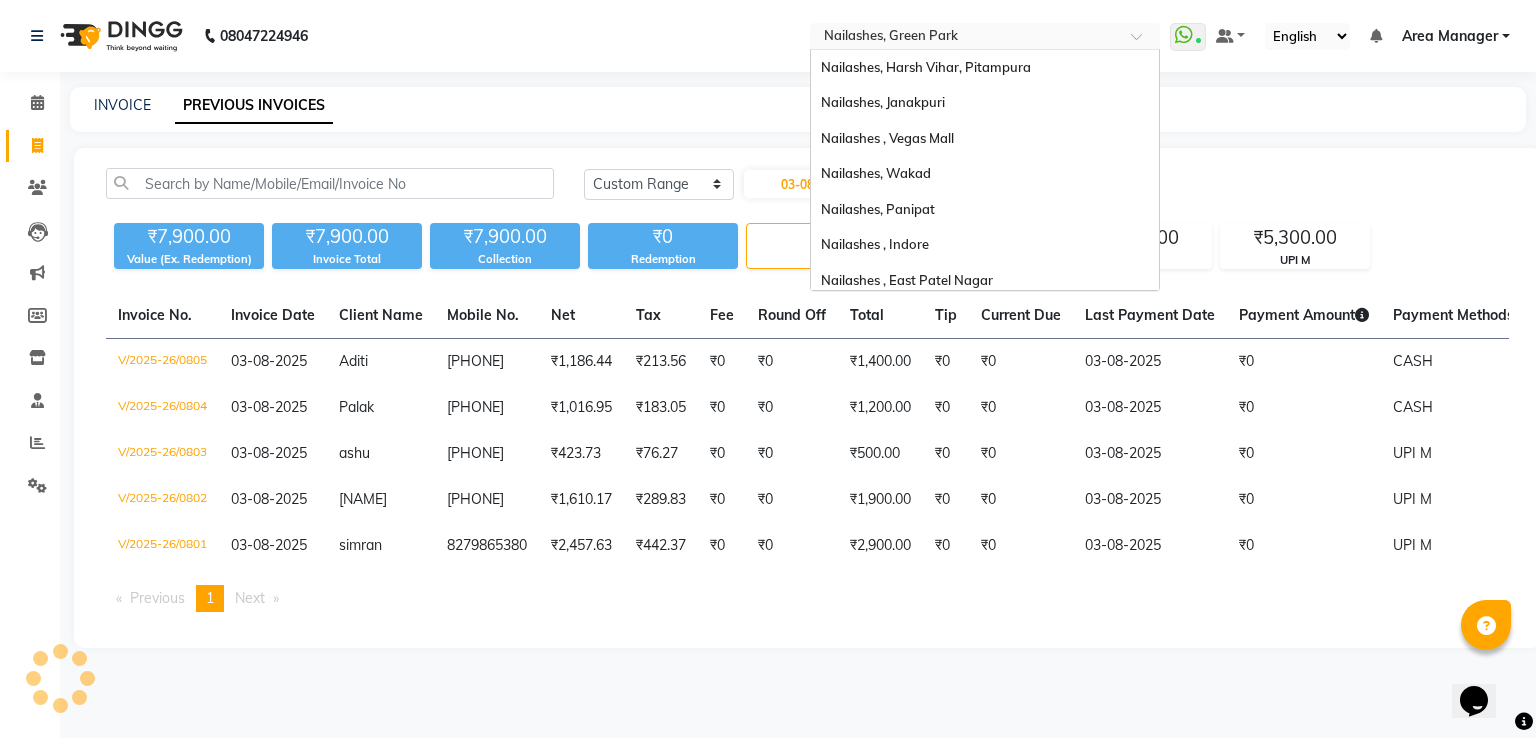 scroll, scrollTop: 248, scrollLeft: 0, axis: vertical 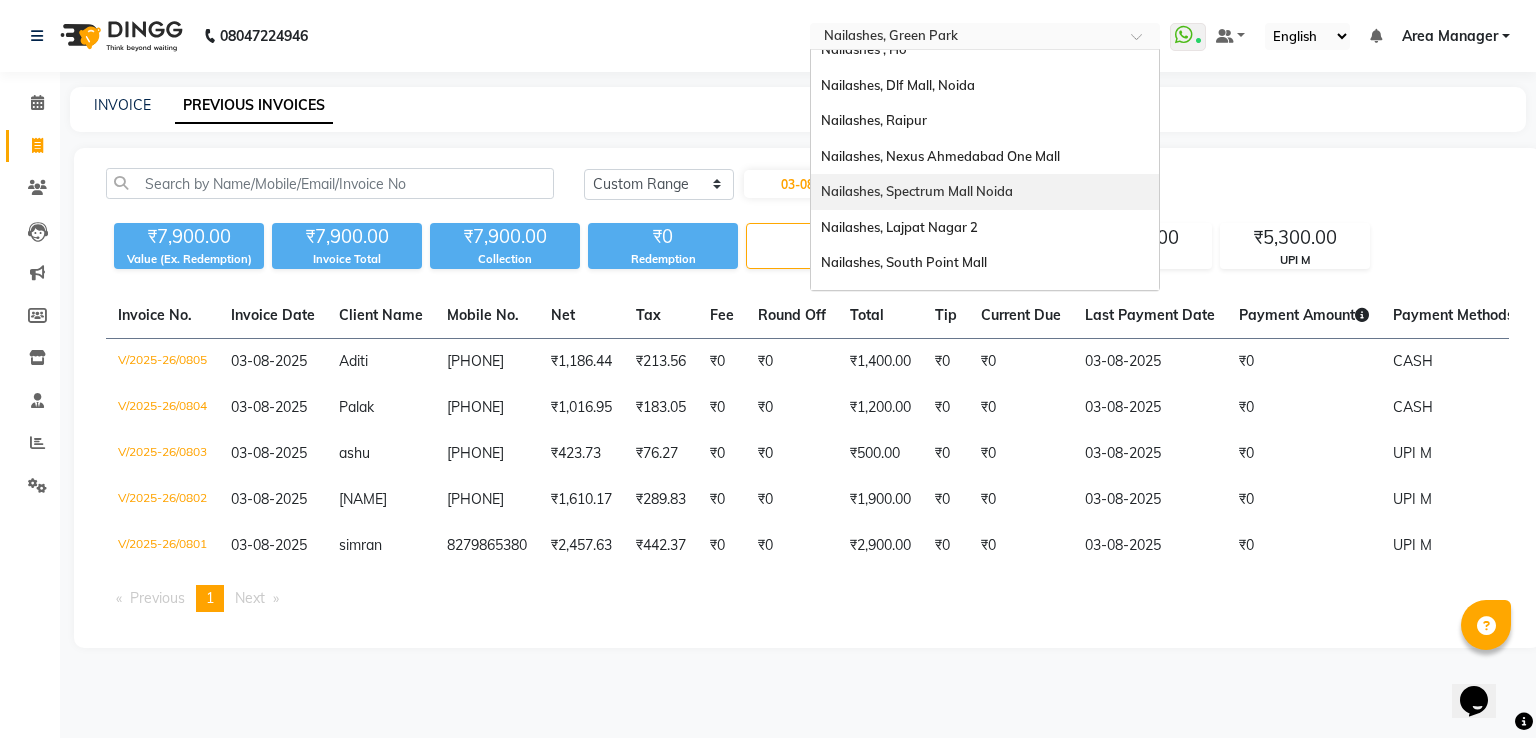 click on "Nailashes, Spectrum Mall Noida" at bounding box center [985, 192] 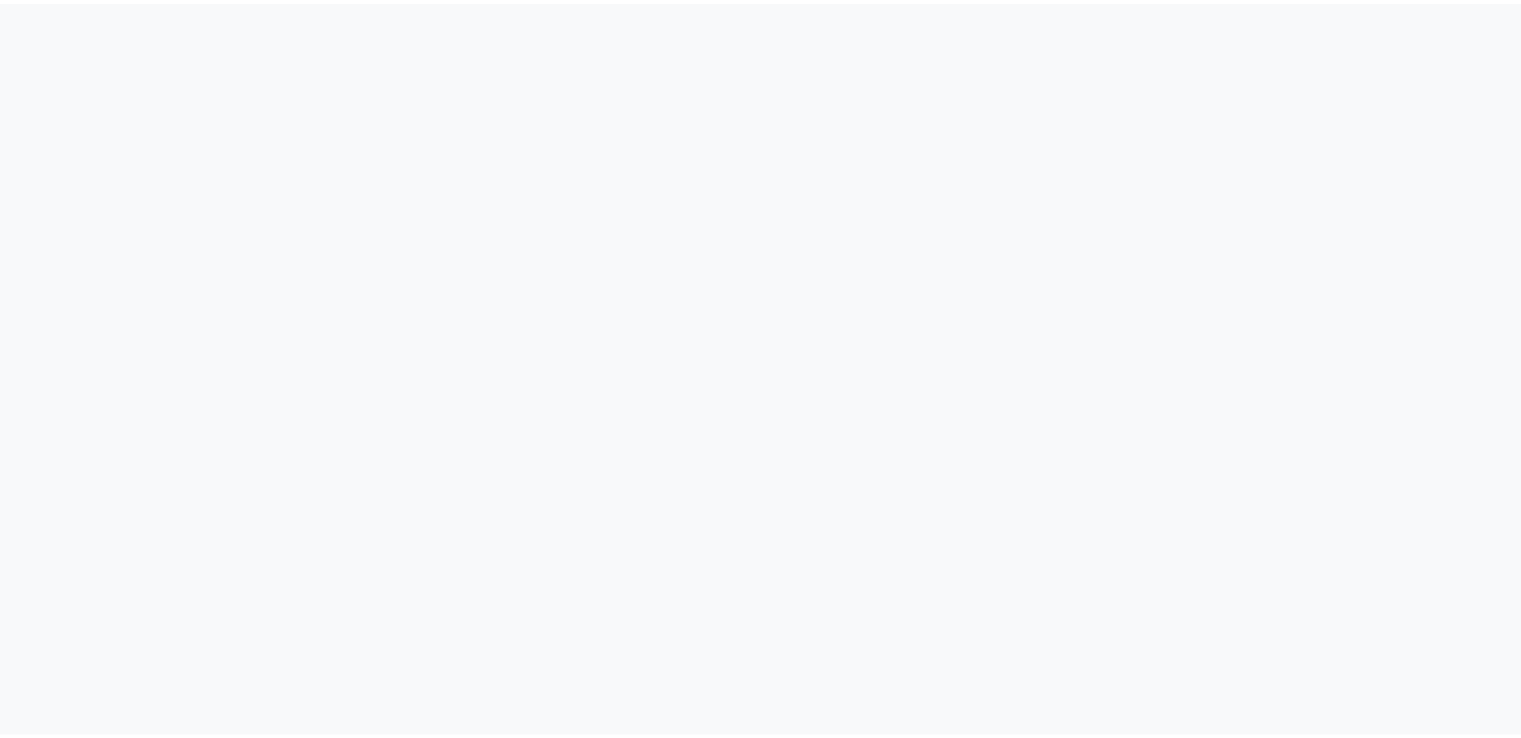 scroll, scrollTop: 0, scrollLeft: 0, axis: both 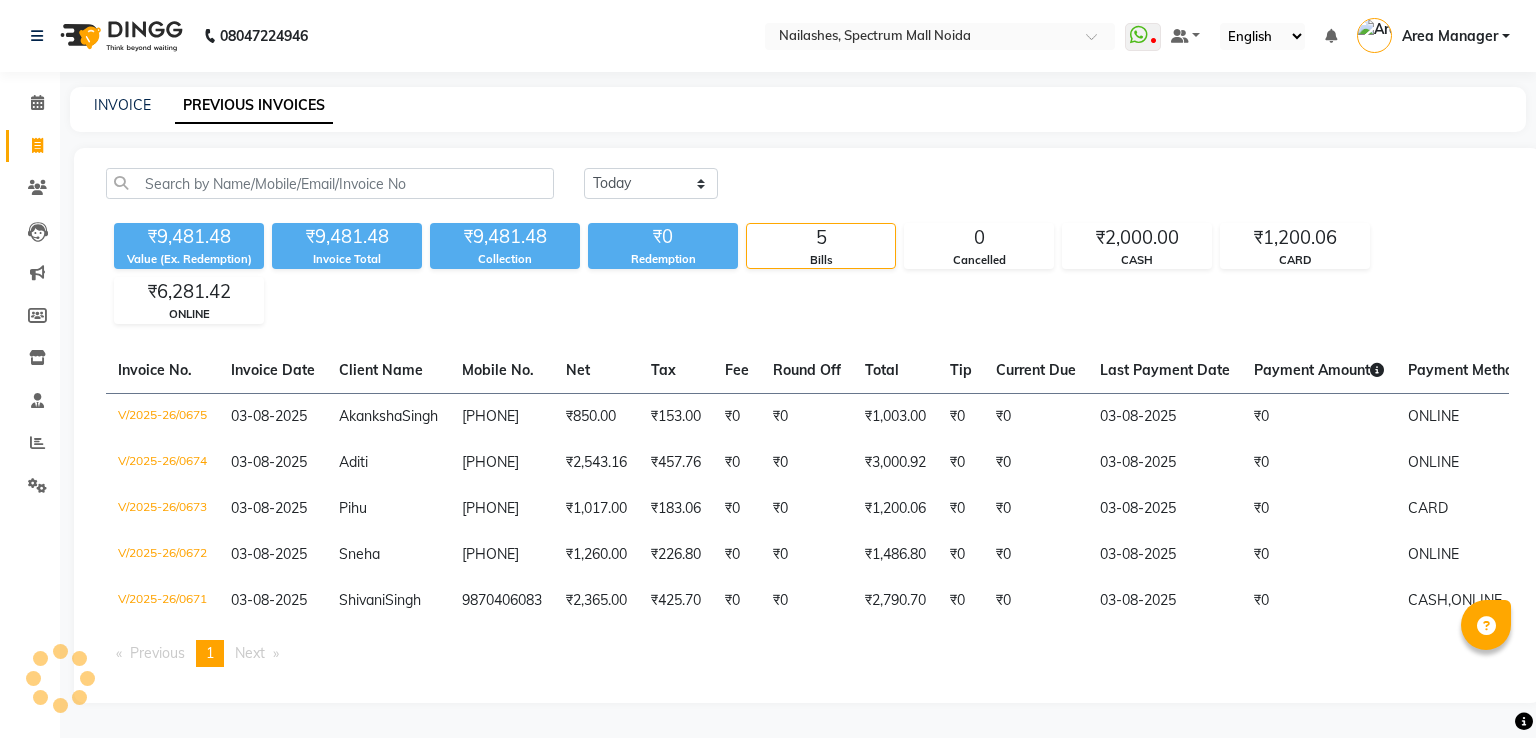 select on "en" 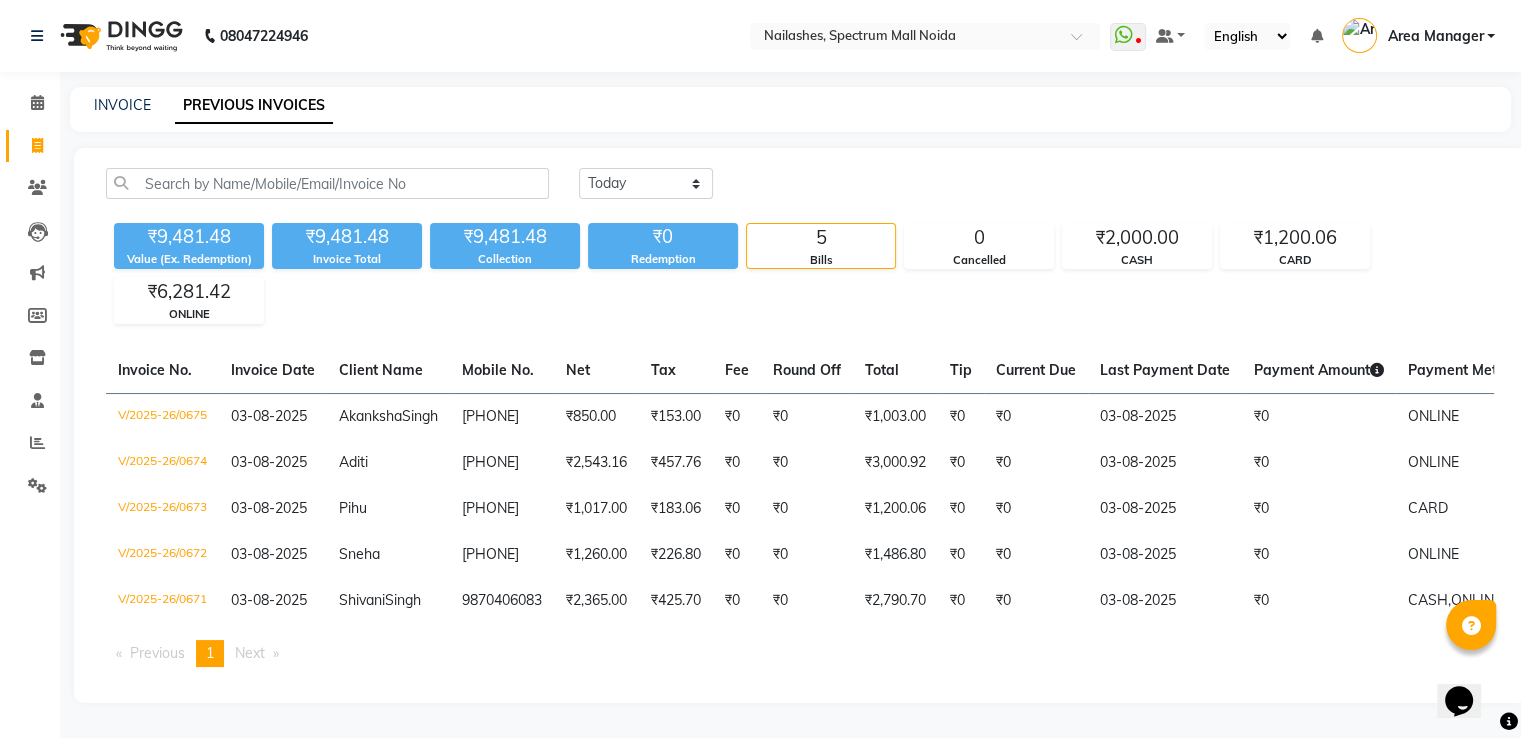 scroll, scrollTop: 0, scrollLeft: 0, axis: both 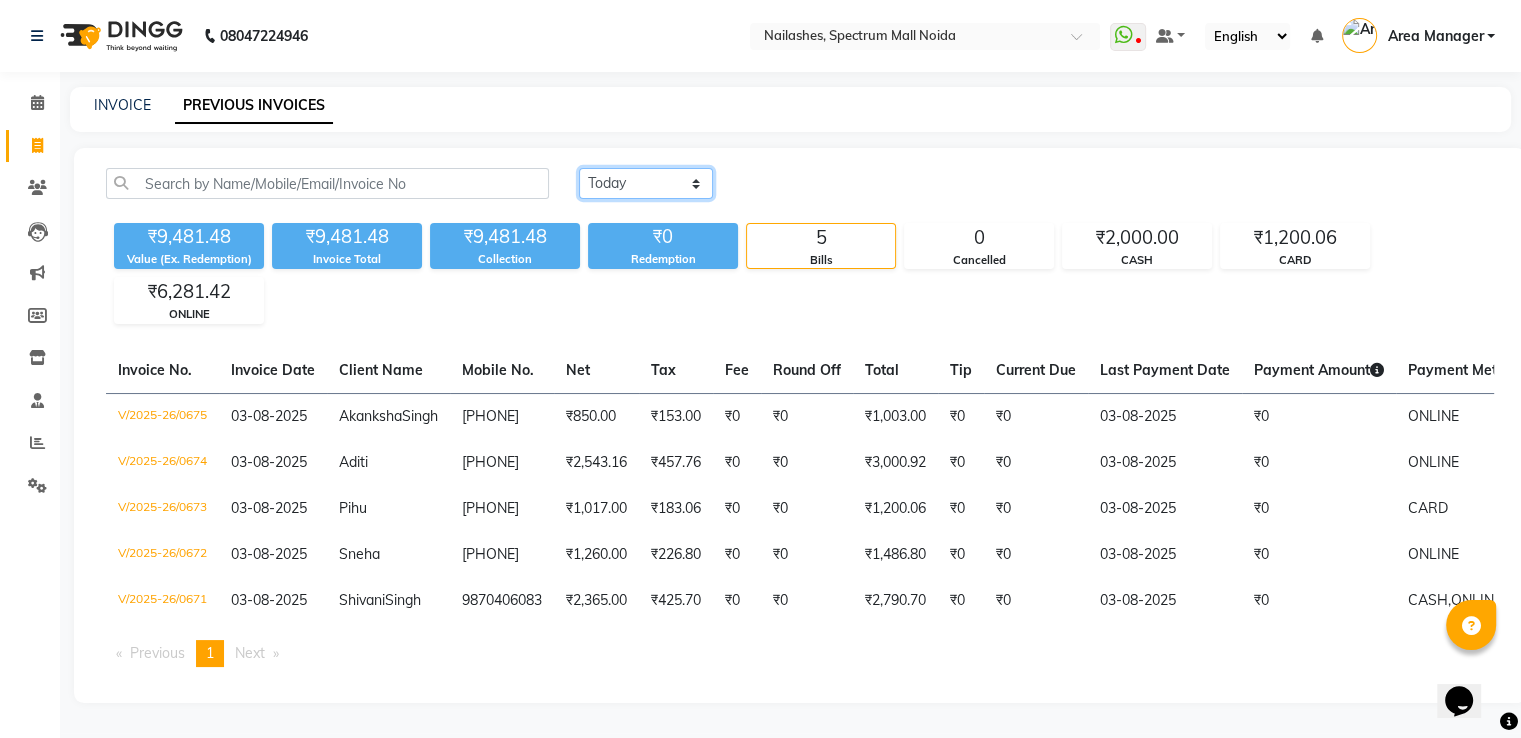 click on "Today Yesterday Custom Range" 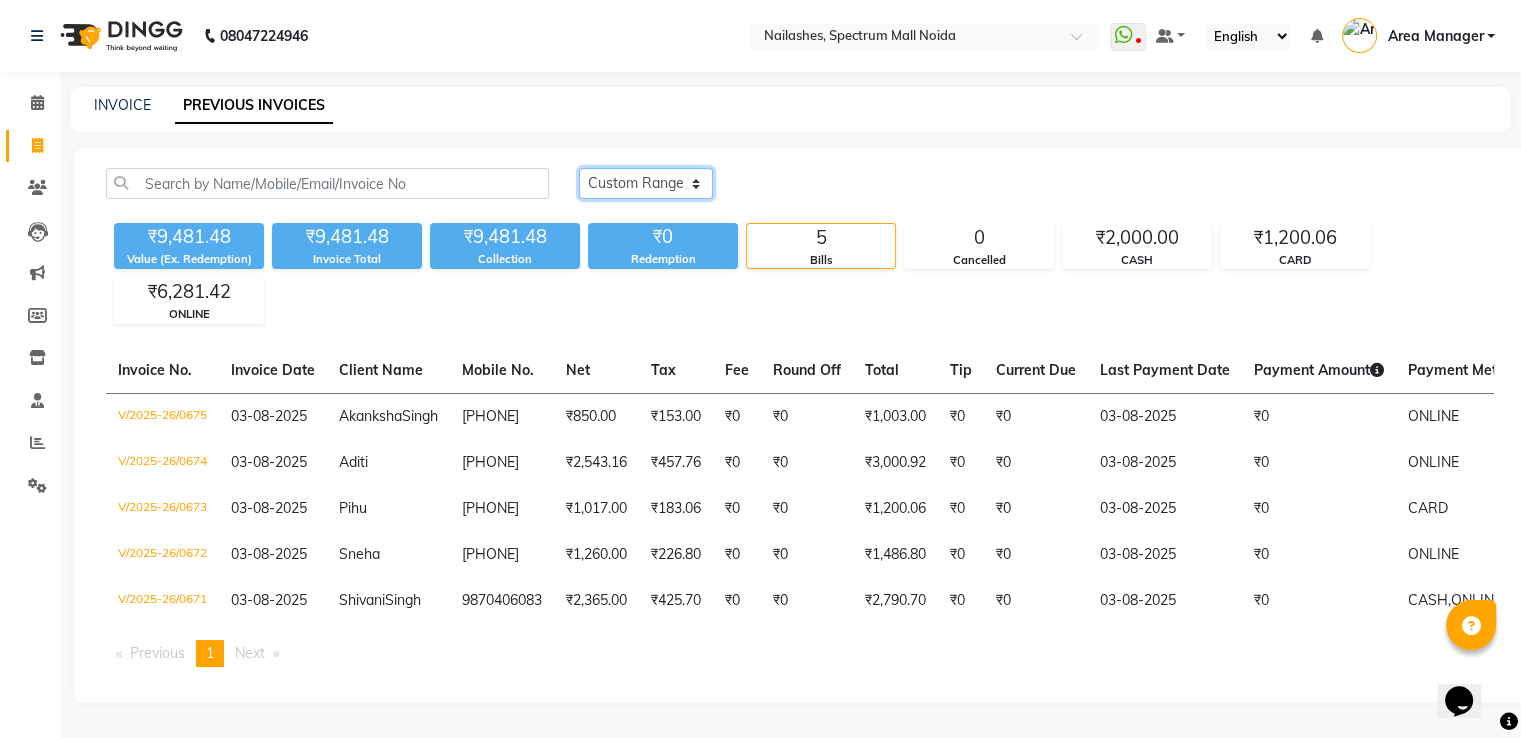 click on "Today Yesterday Custom Range" 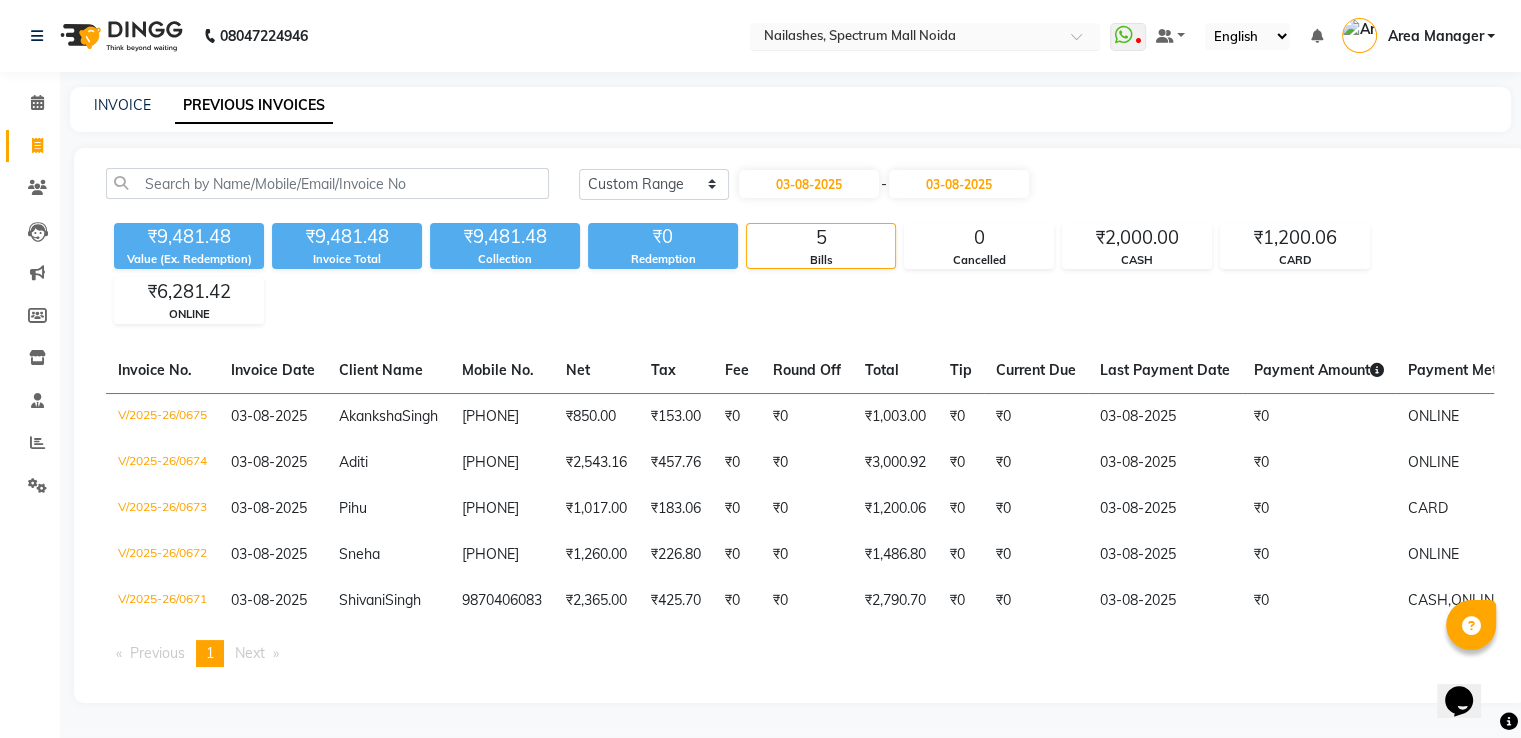 click at bounding box center (905, 38) 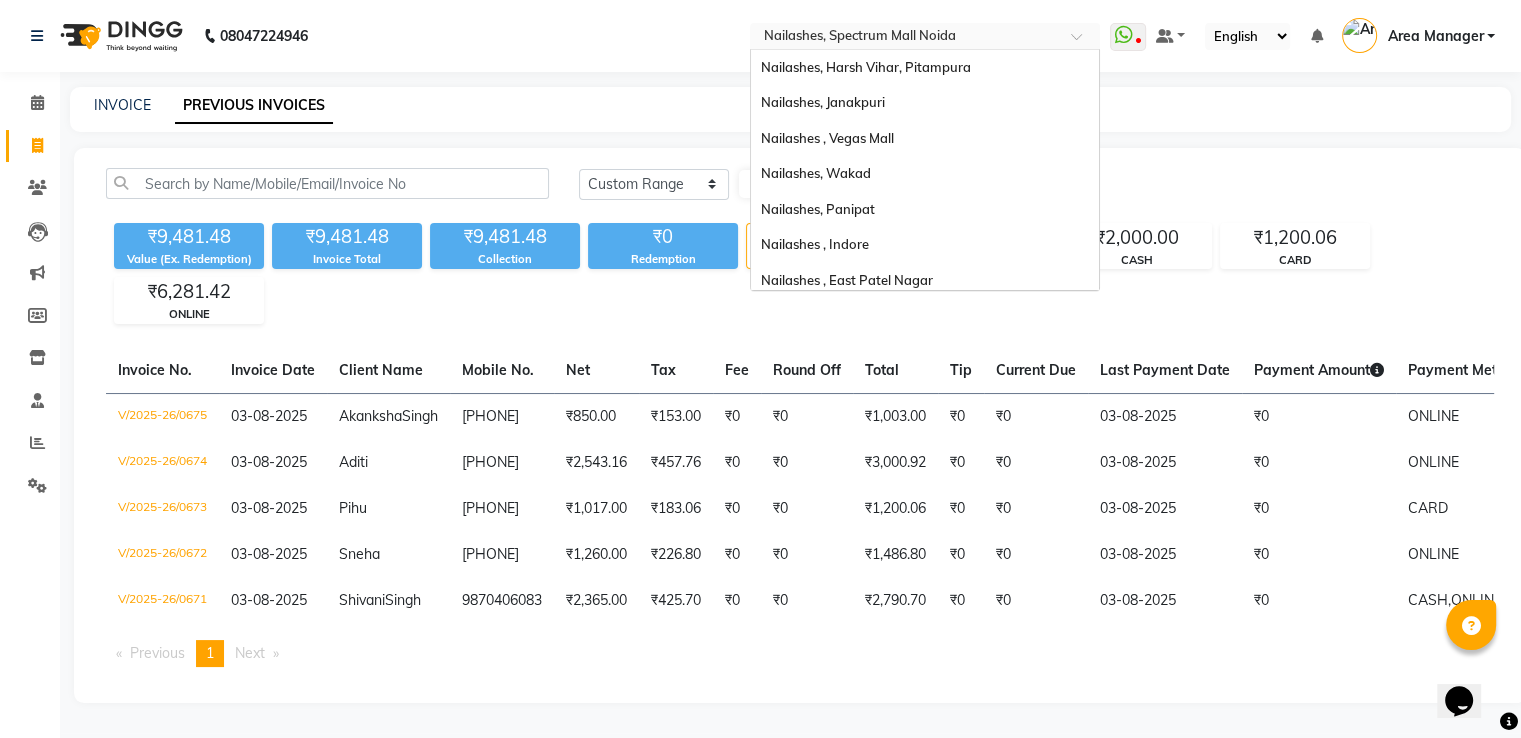 scroll, scrollTop: 434, scrollLeft: 0, axis: vertical 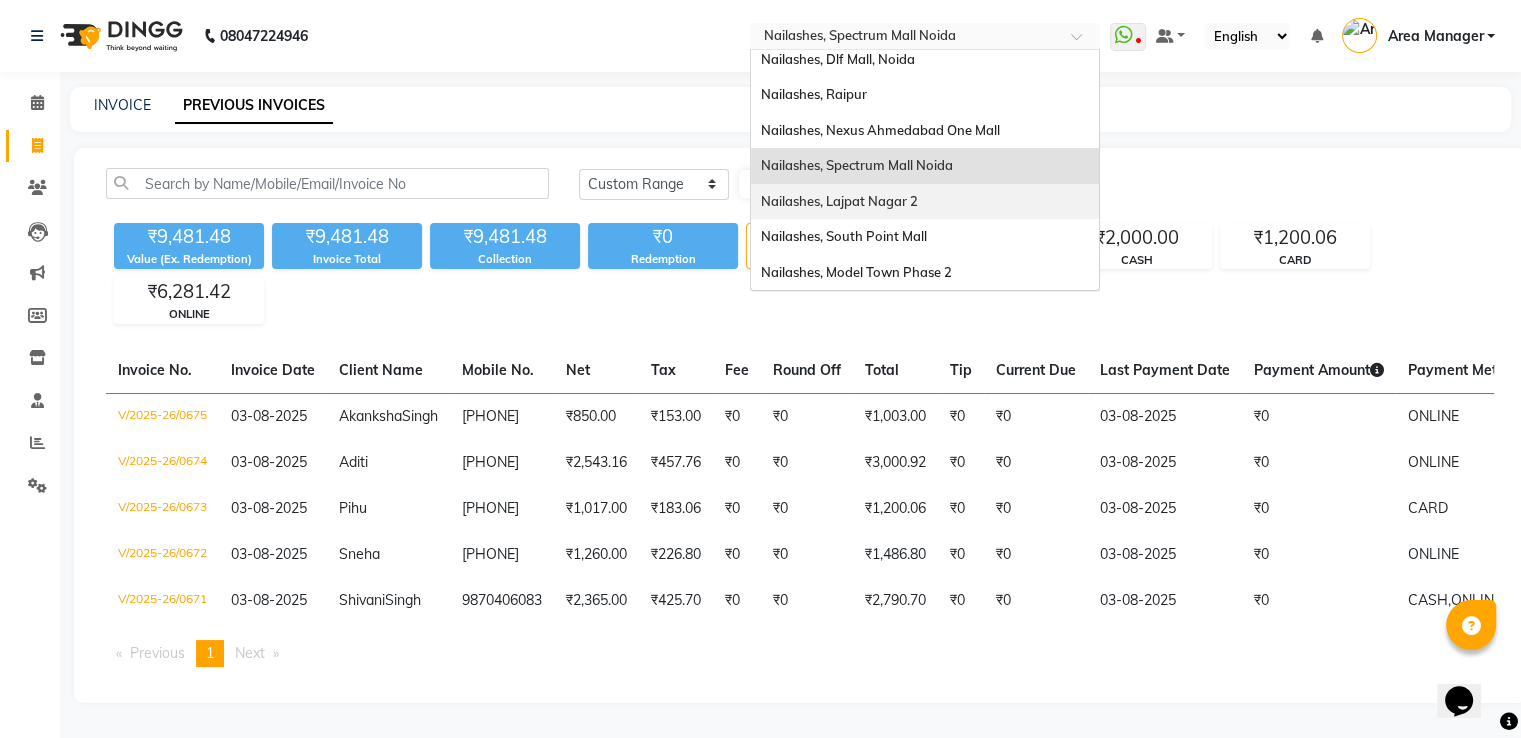 click on "Nailashes, Lajpat Nagar 2" at bounding box center [925, 202] 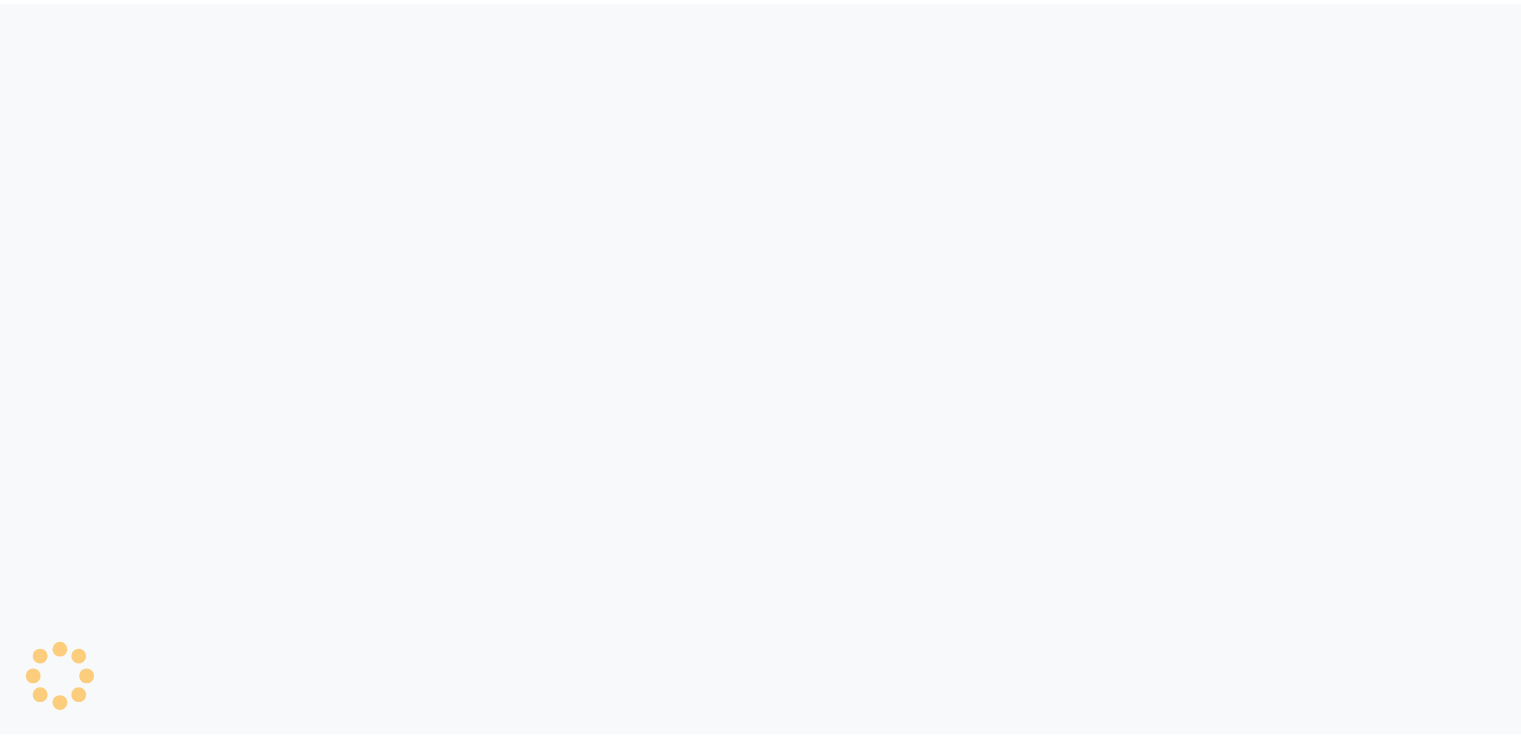 scroll, scrollTop: 0, scrollLeft: 0, axis: both 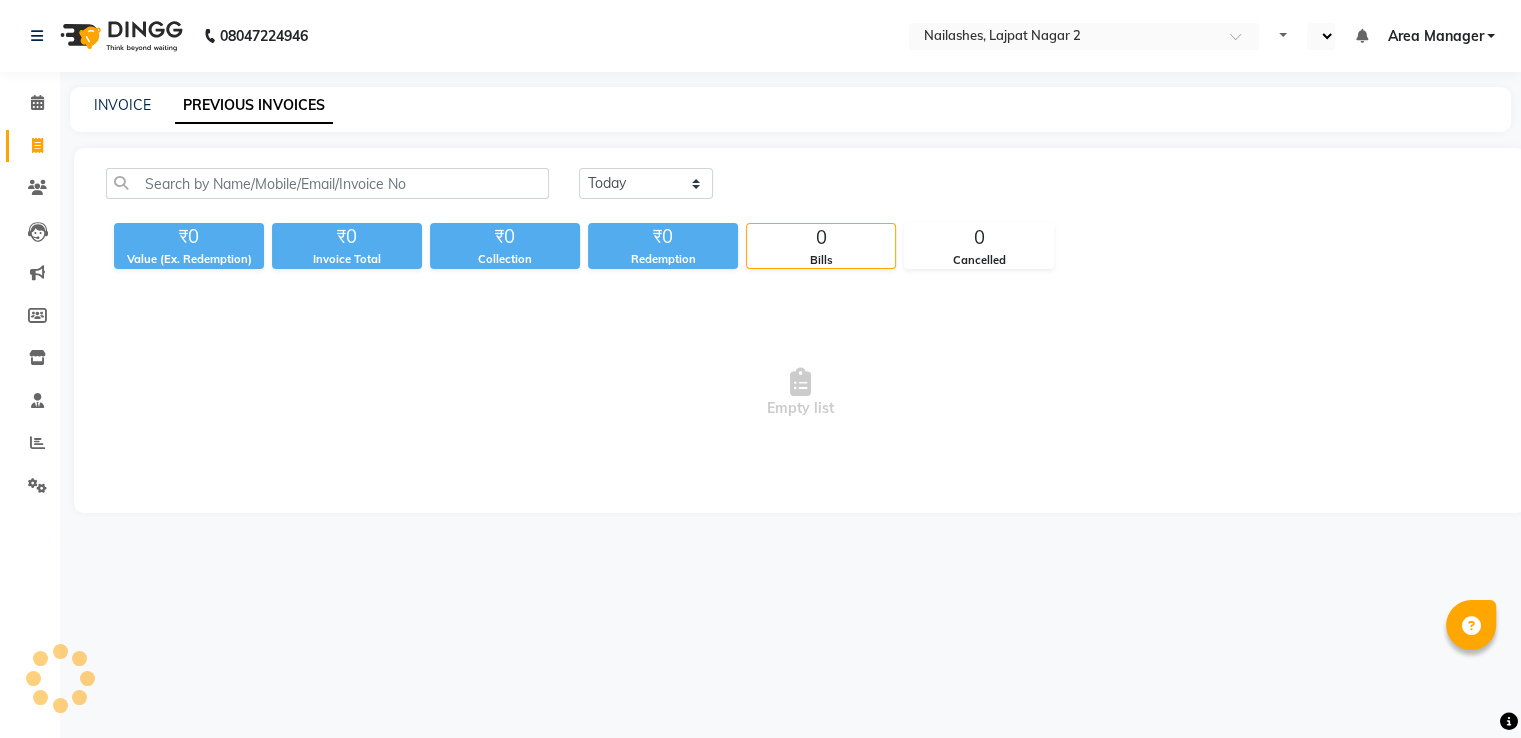select on "en" 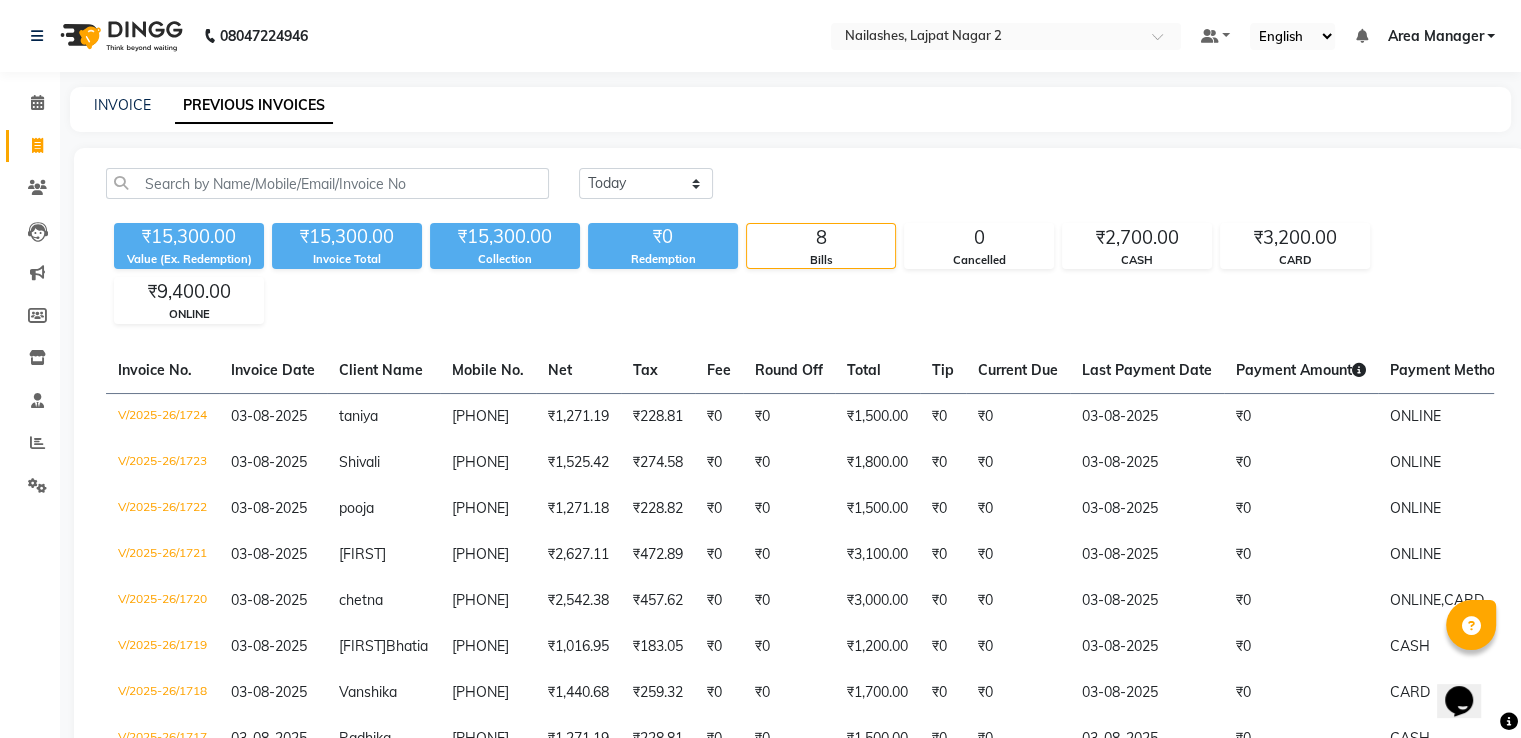 scroll, scrollTop: 0, scrollLeft: 0, axis: both 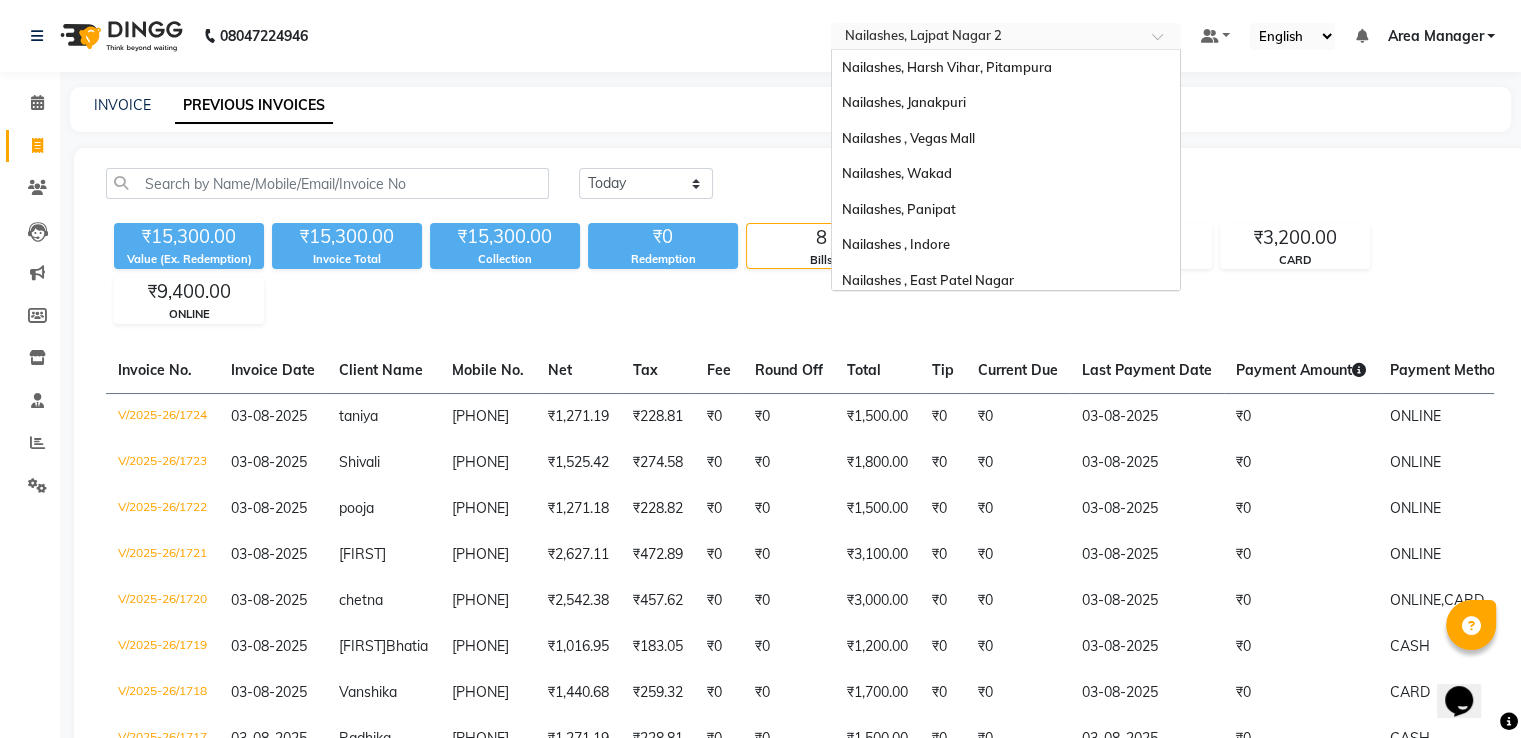 click at bounding box center (986, 38) 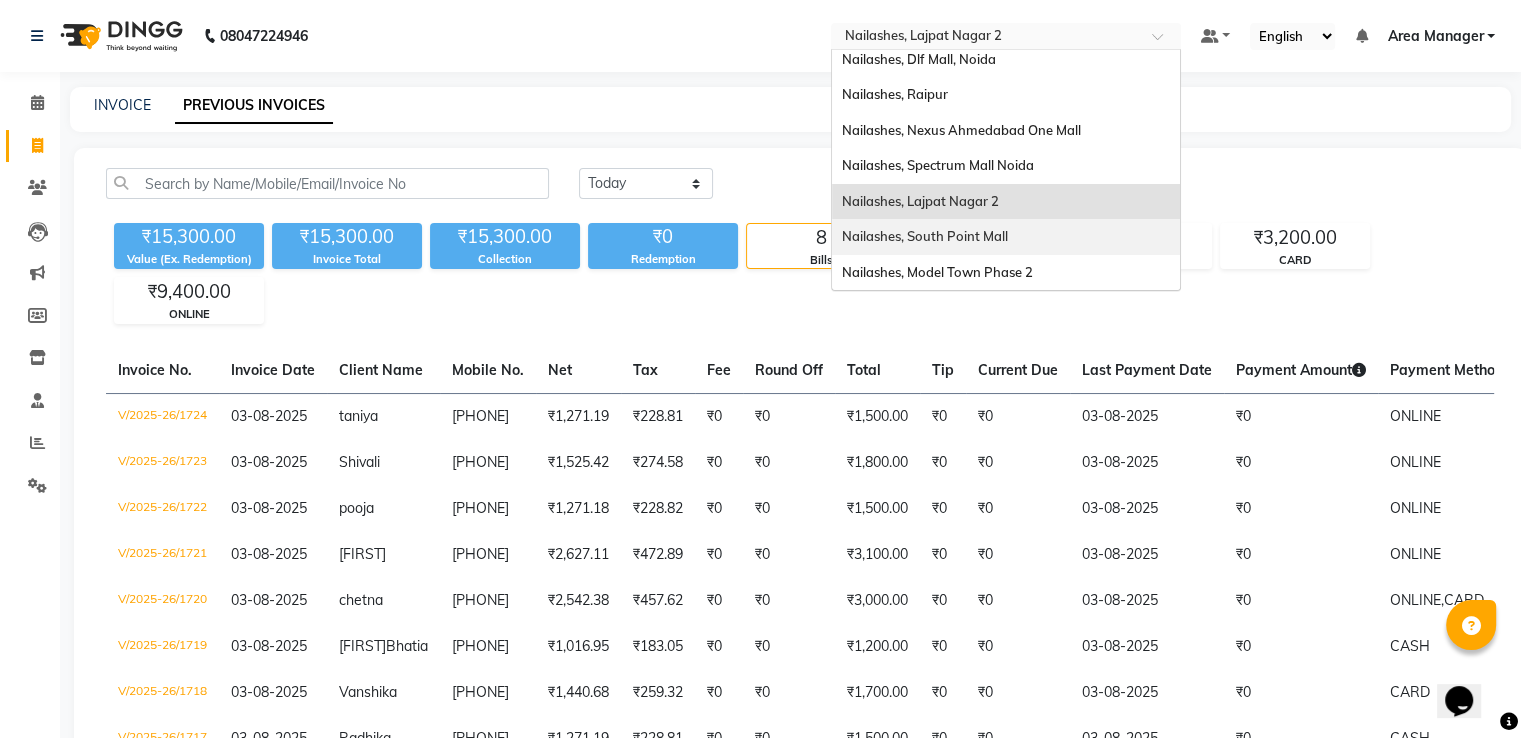 click on "Nailashes, South Point Mall" at bounding box center (925, 236) 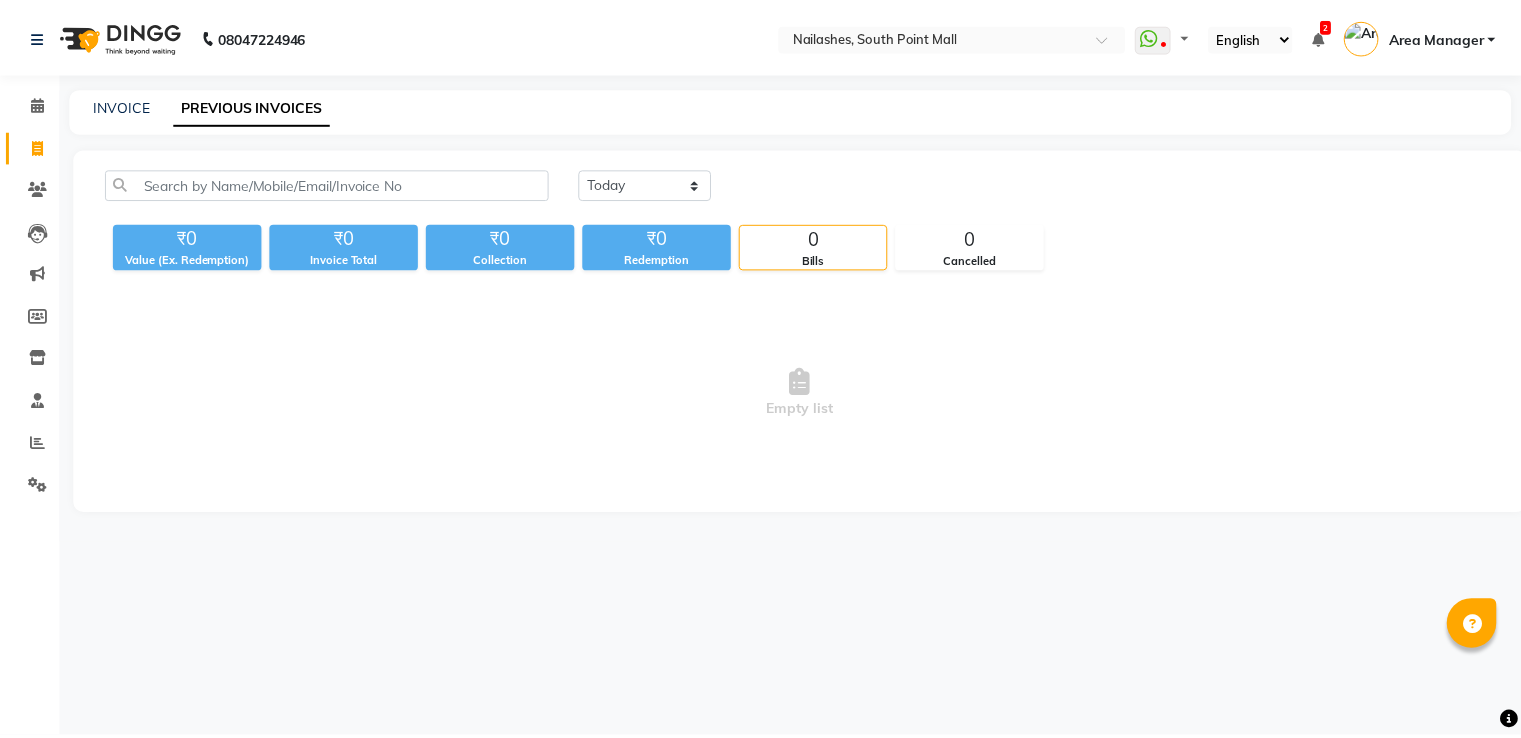 scroll, scrollTop: 0, scrollLeft: 0, axis: both 